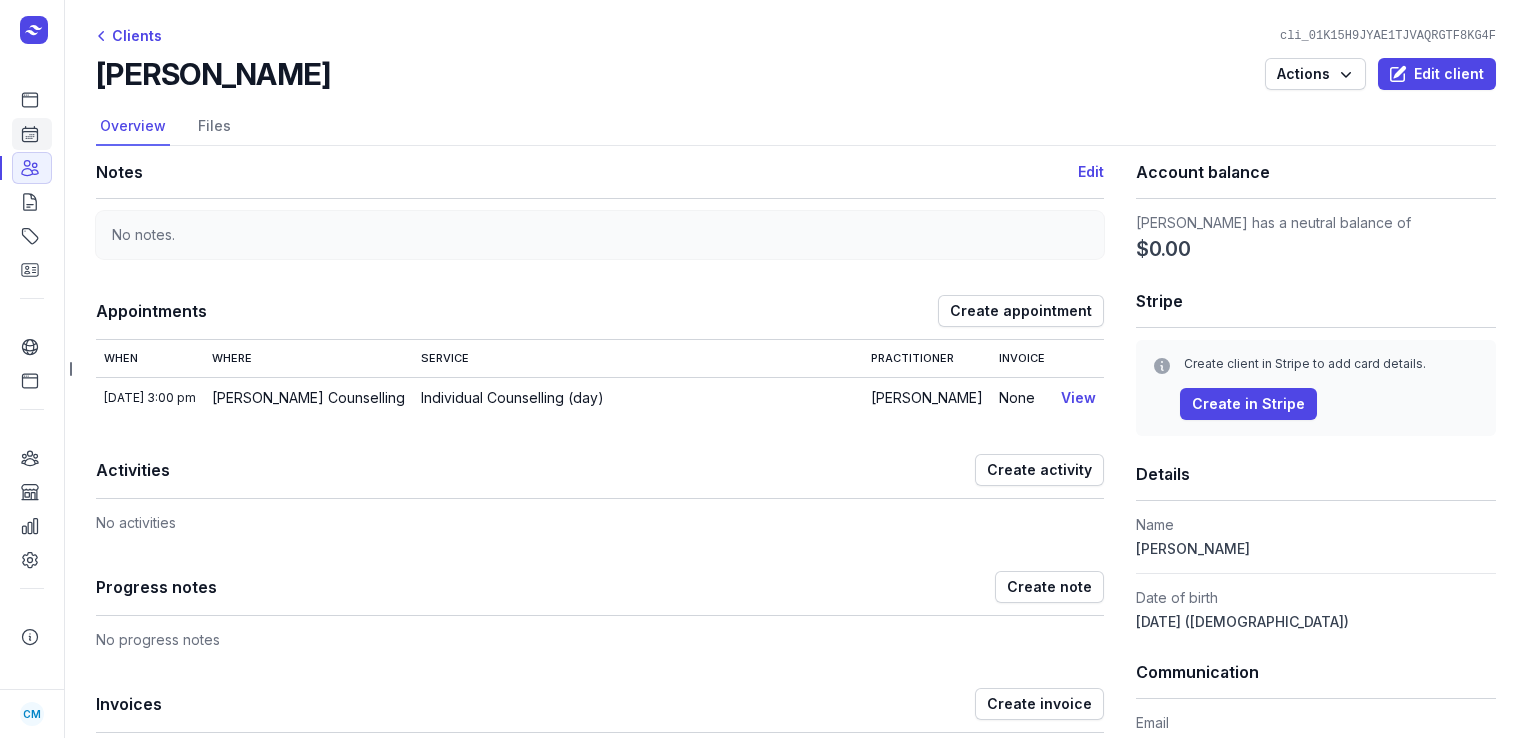 scroll, scrollTop: 0, scrollLeft: 0, axis: both 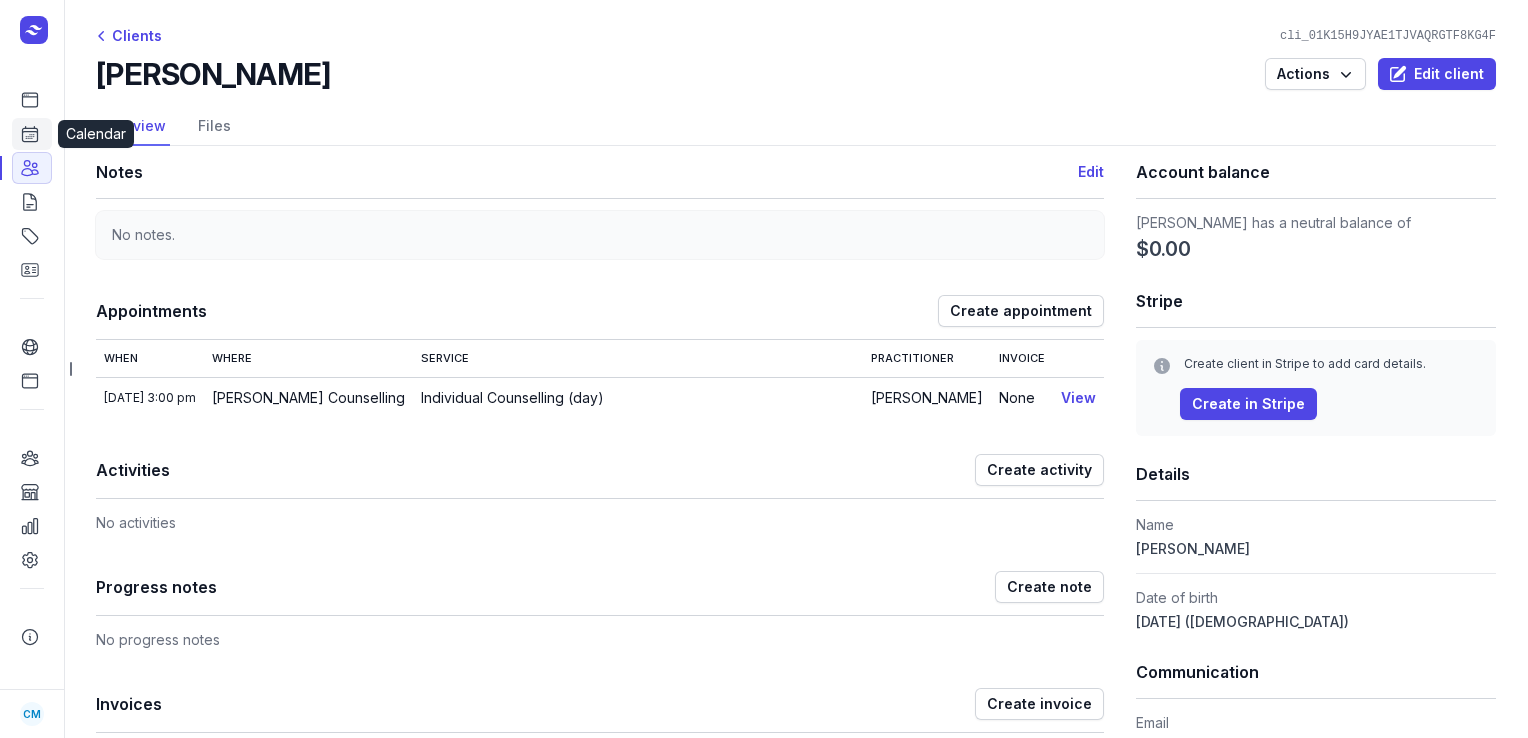 click on "Calendar" 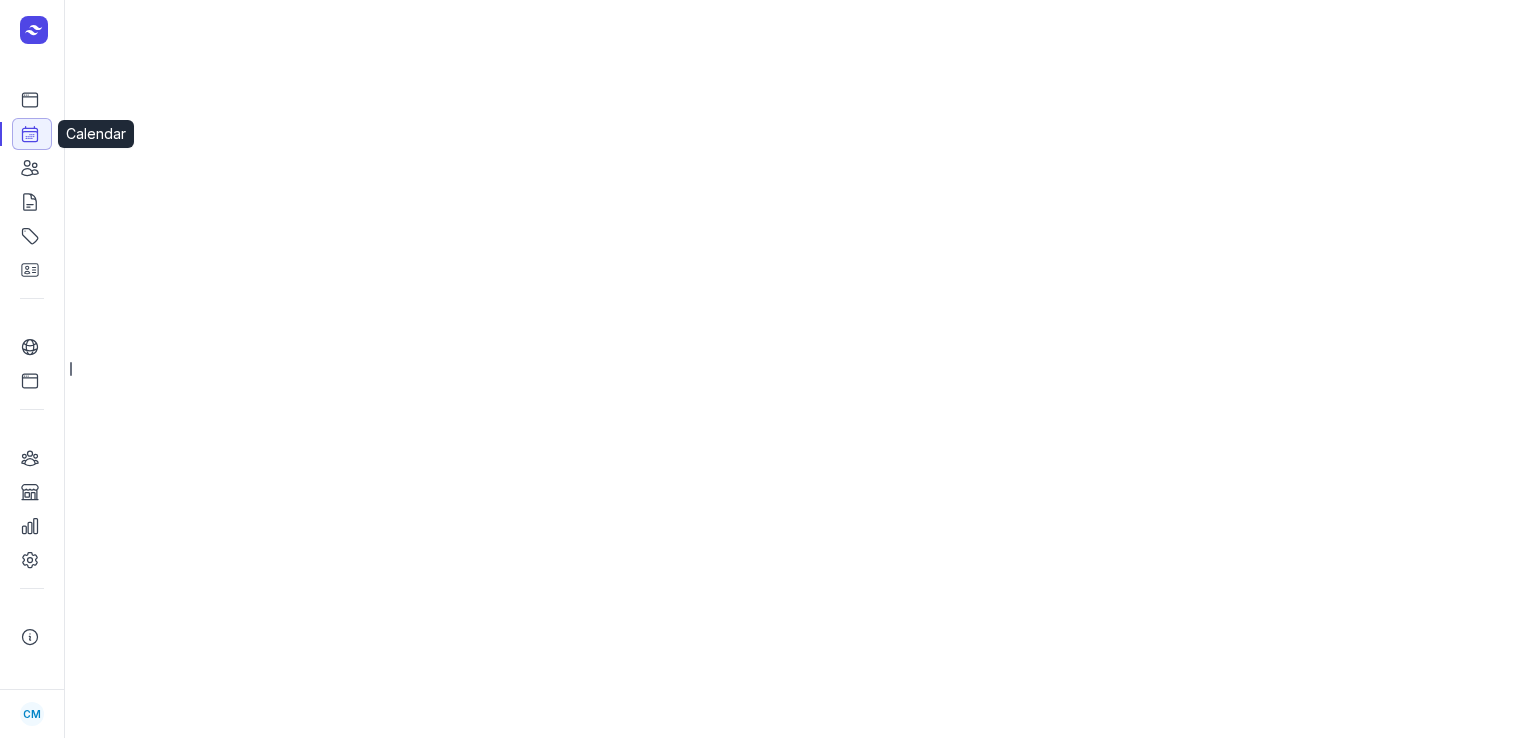 select on "week" 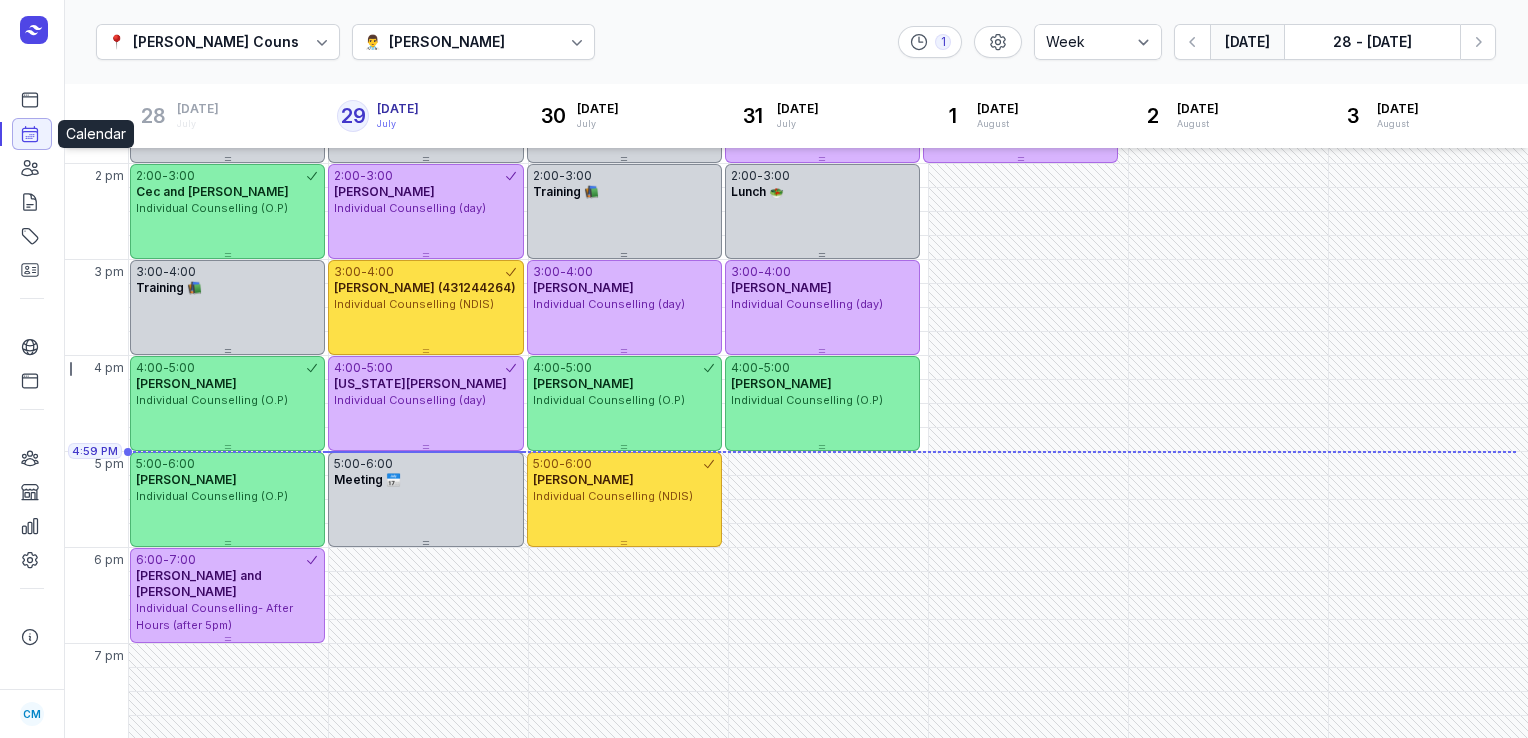 scroll, scrollTop: 561, scrollLeft: 0, axis: vertical 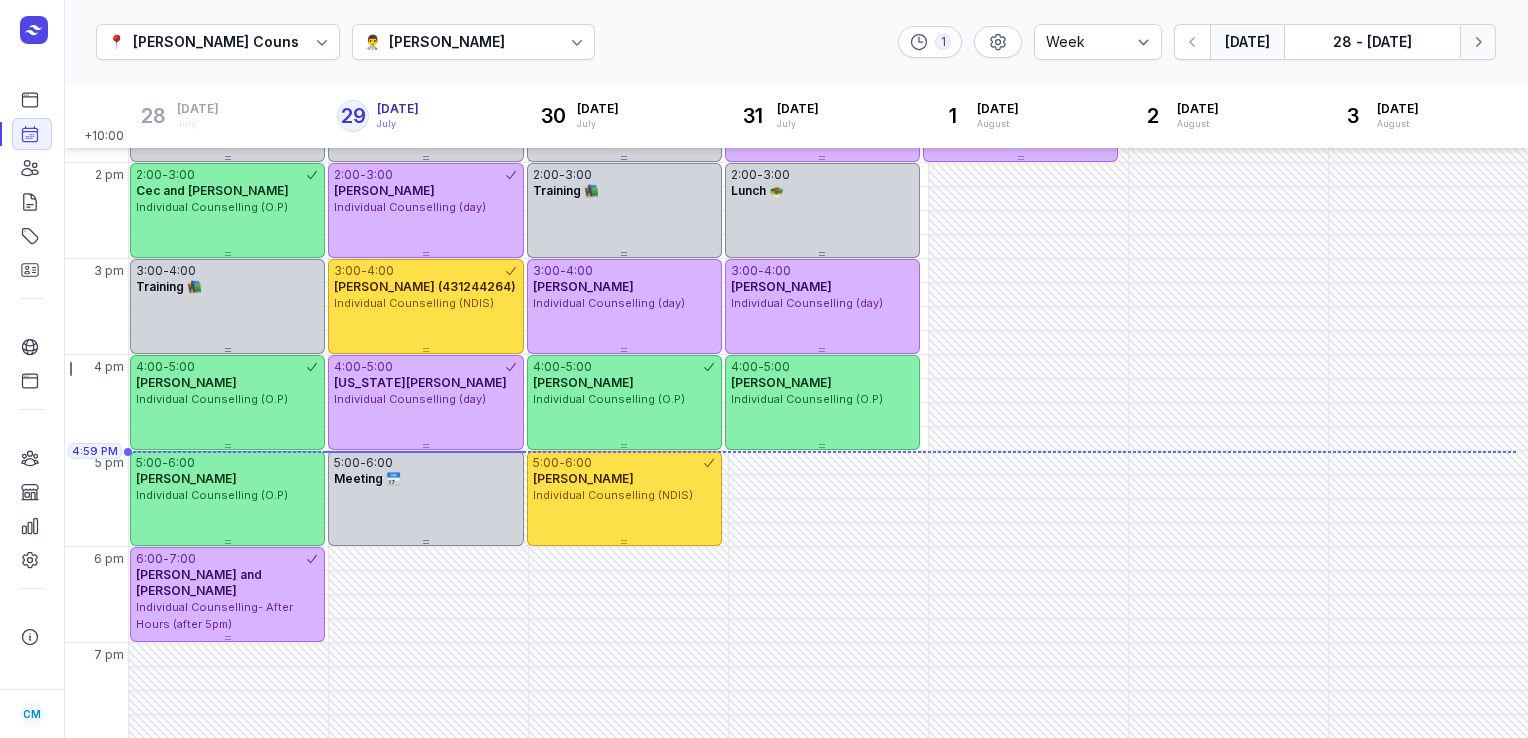 click 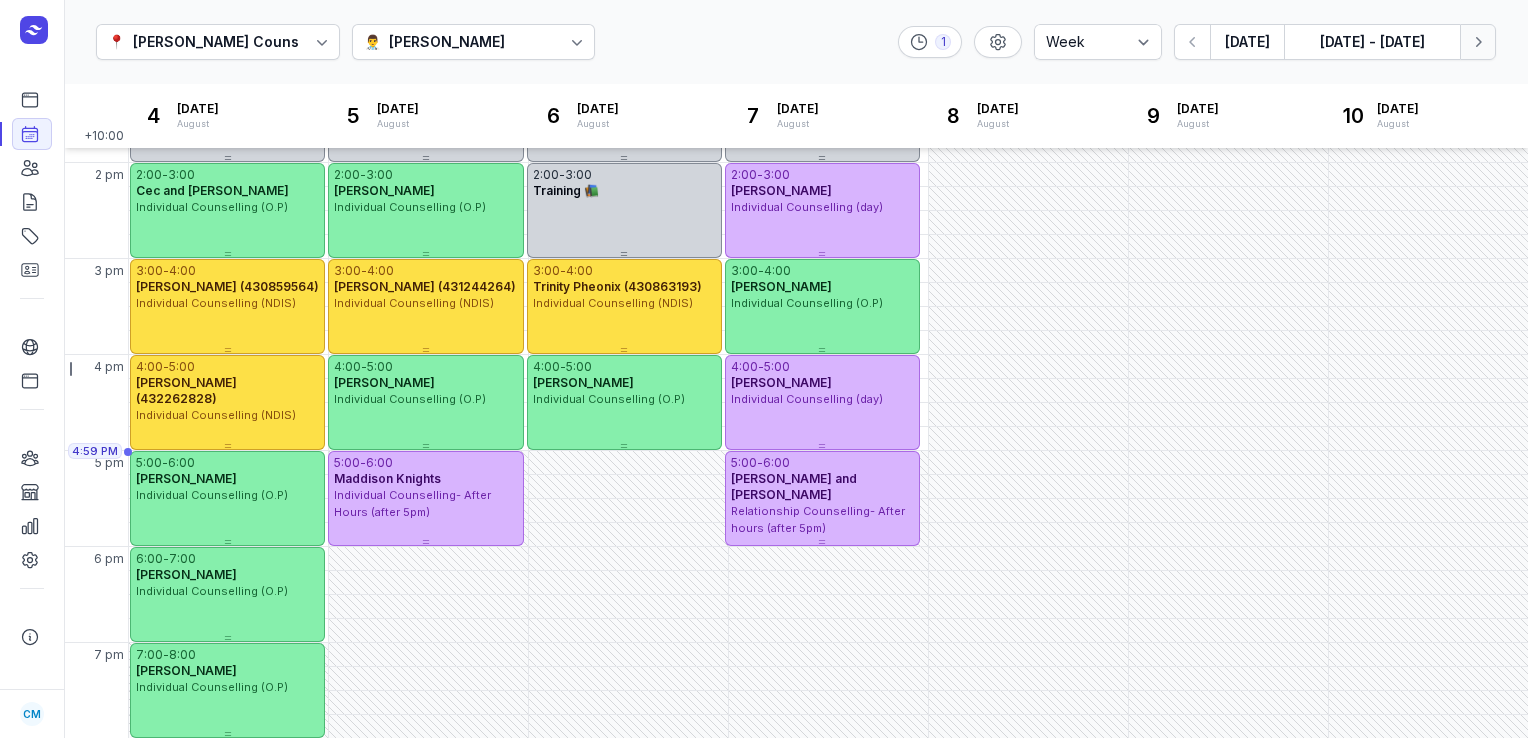 click 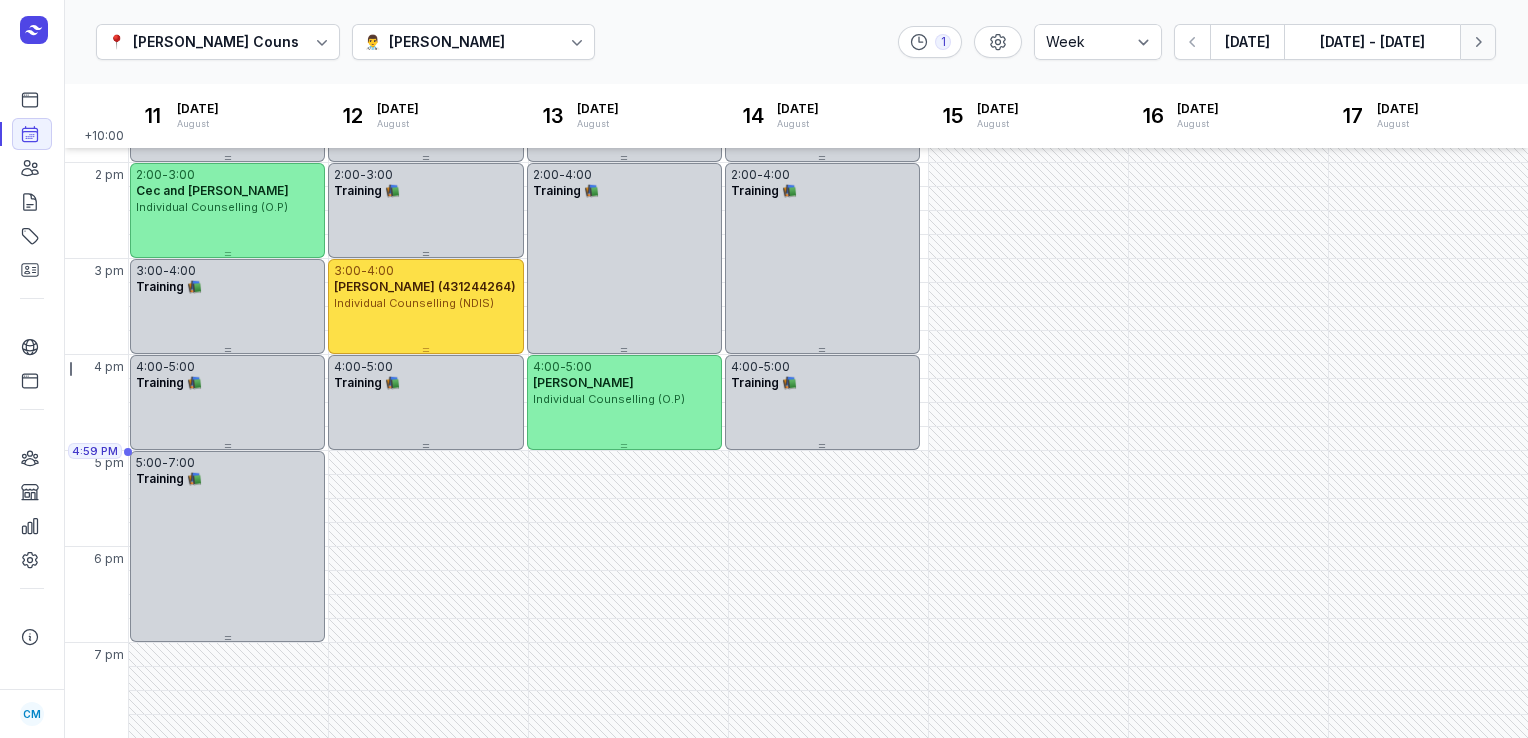 click 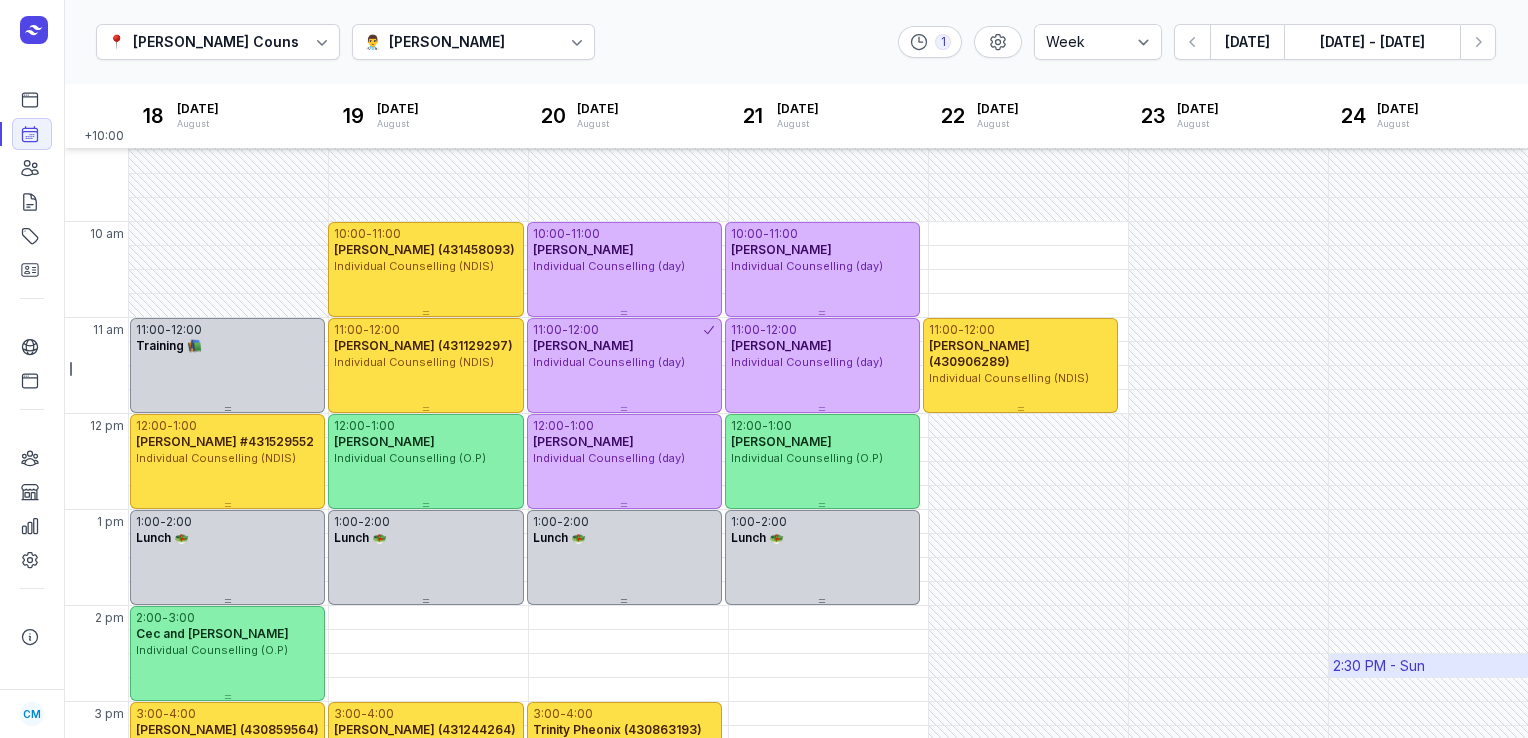 scroll, scrollTop: 117, scrollLeft: 0, axis: vertical 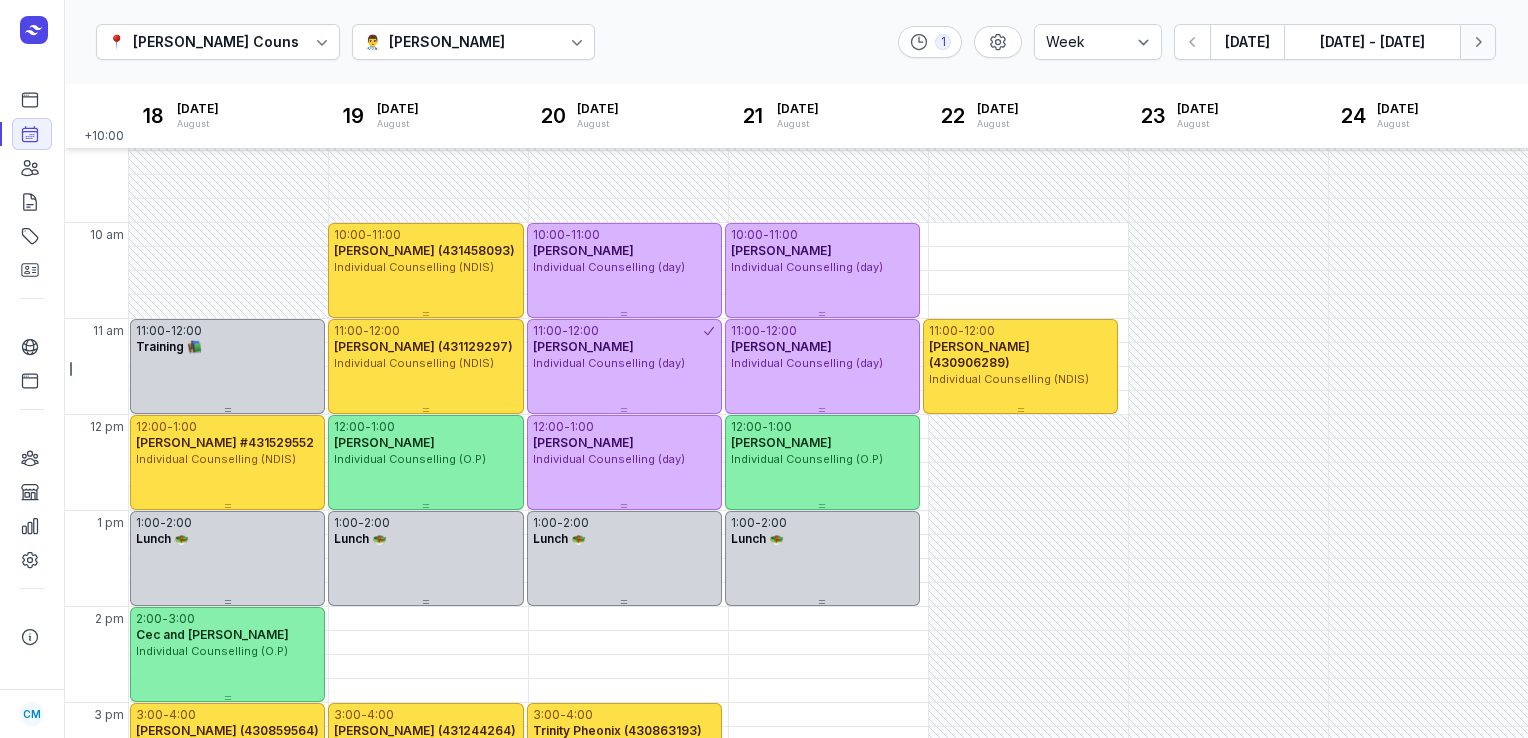 click on "Next week" 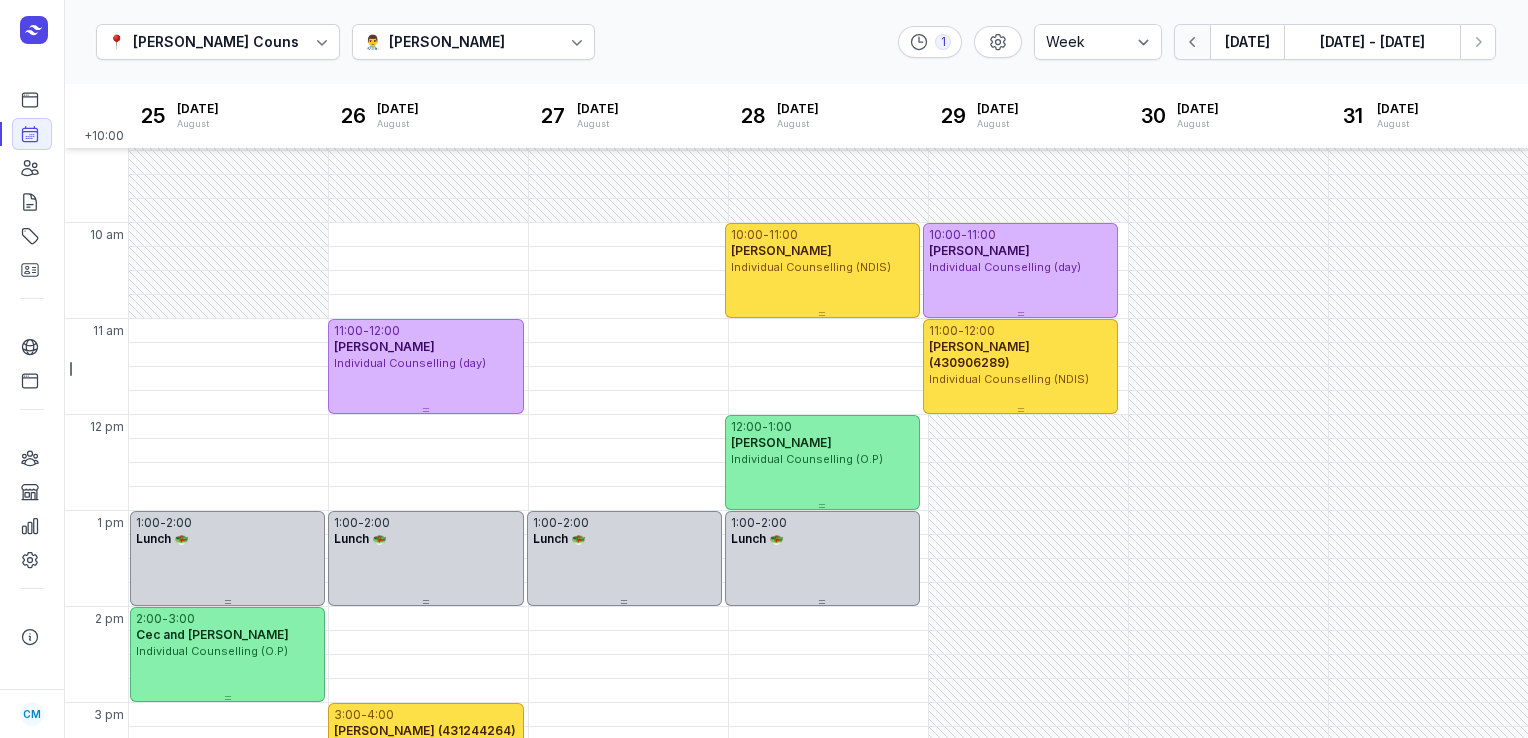 click at bounding box center [1192, 42] 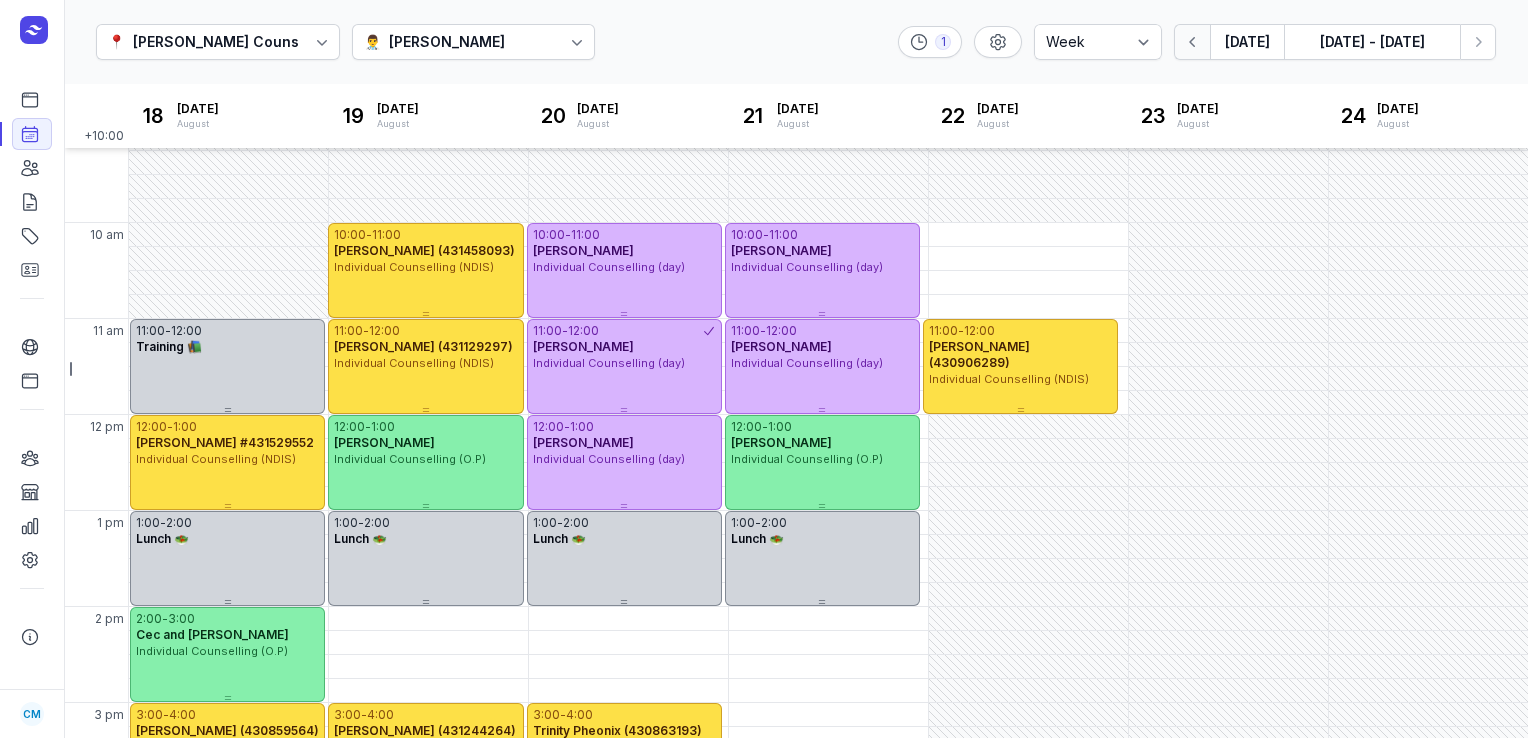click at bounding box center [1192, 42] 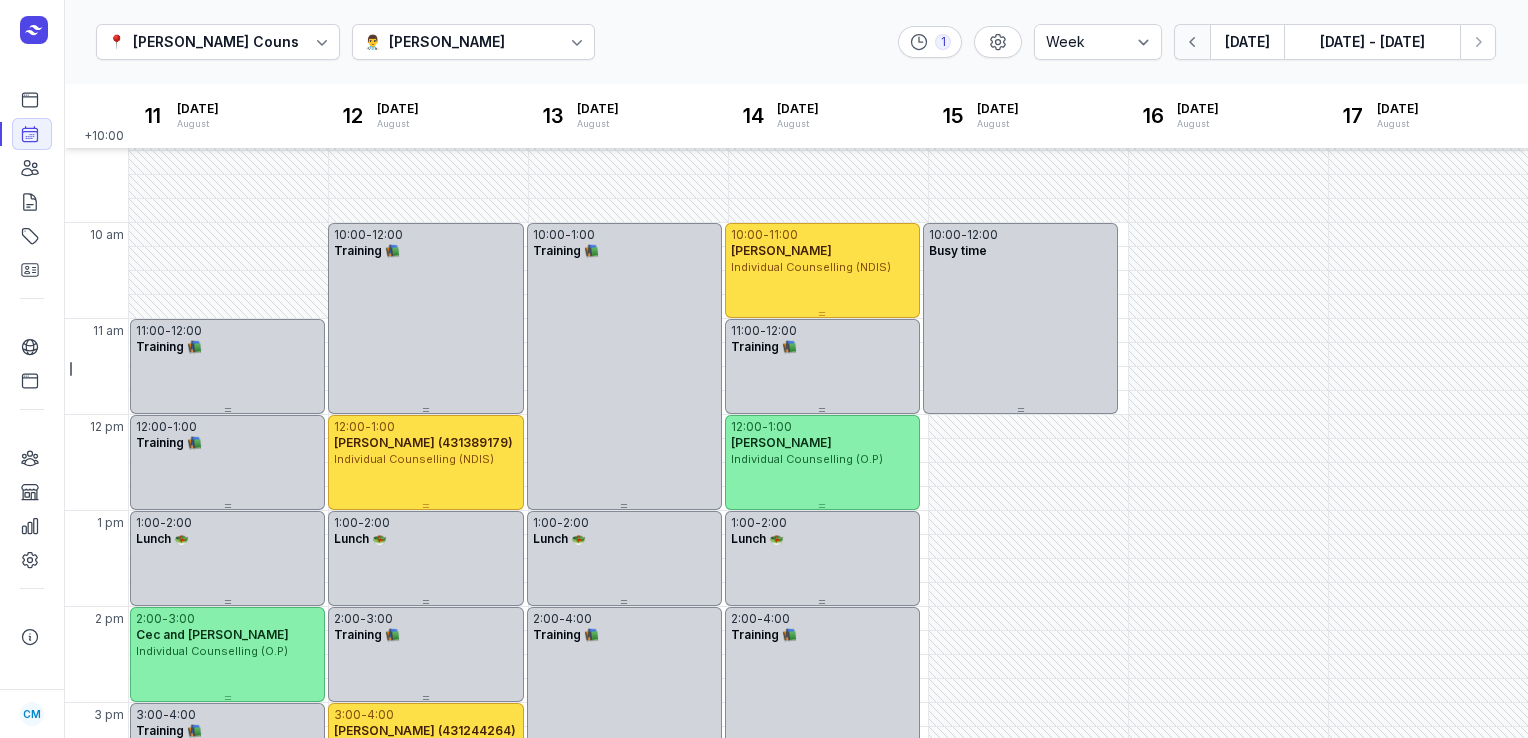 click at bounding box center [1192, 42] 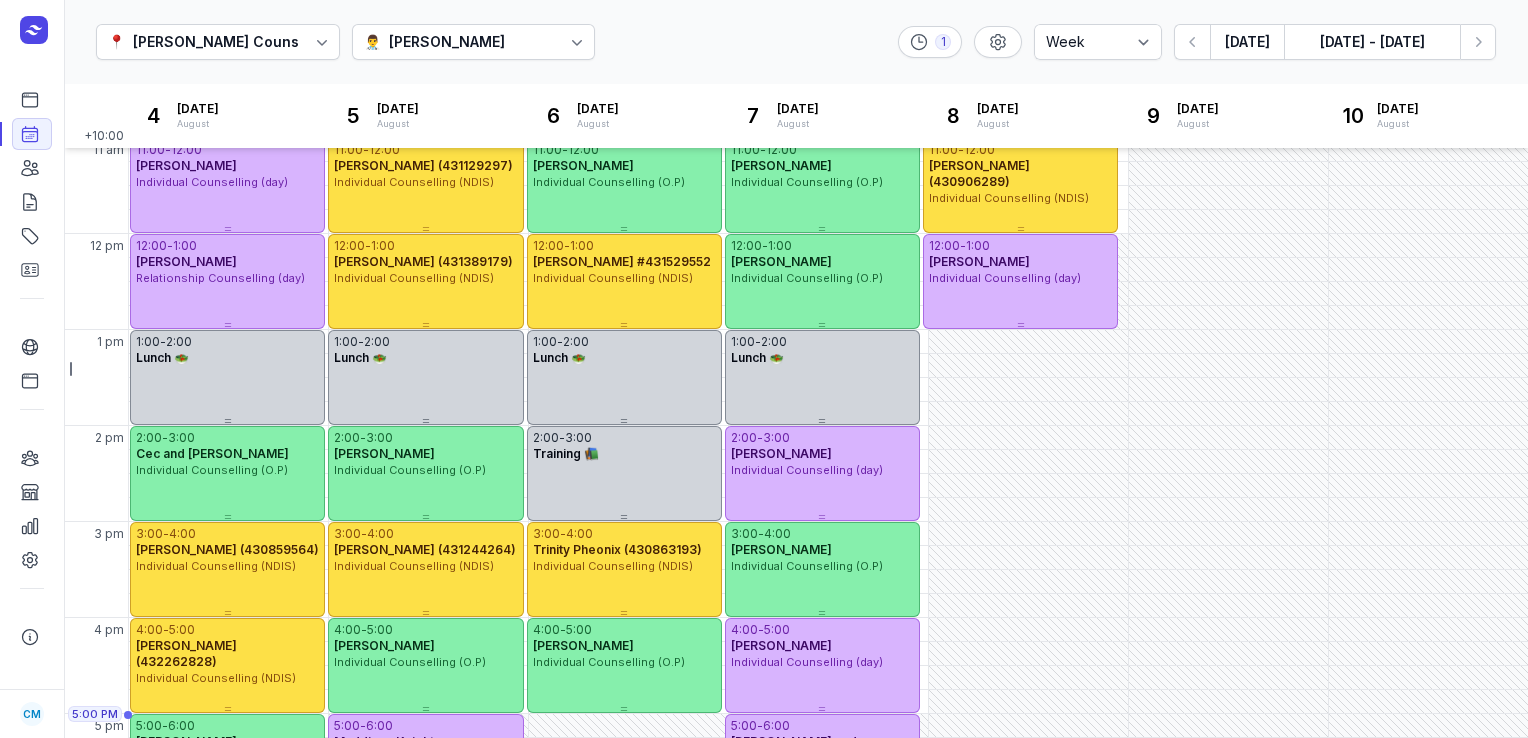 scroll, scrollTop: 174, scrollLeft: 0, axis: vertical 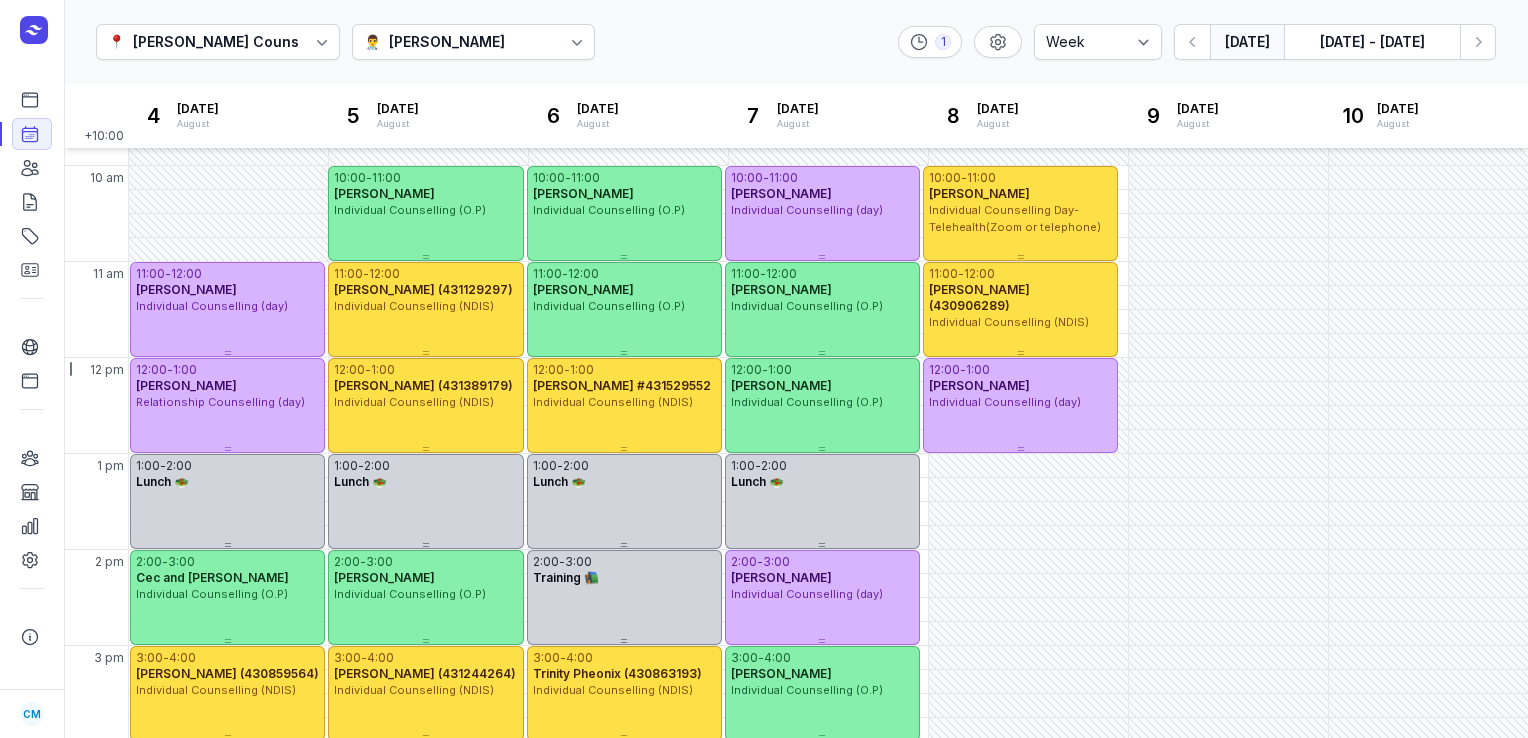 click on "[DATE]" at bounding box center [1247, 42] 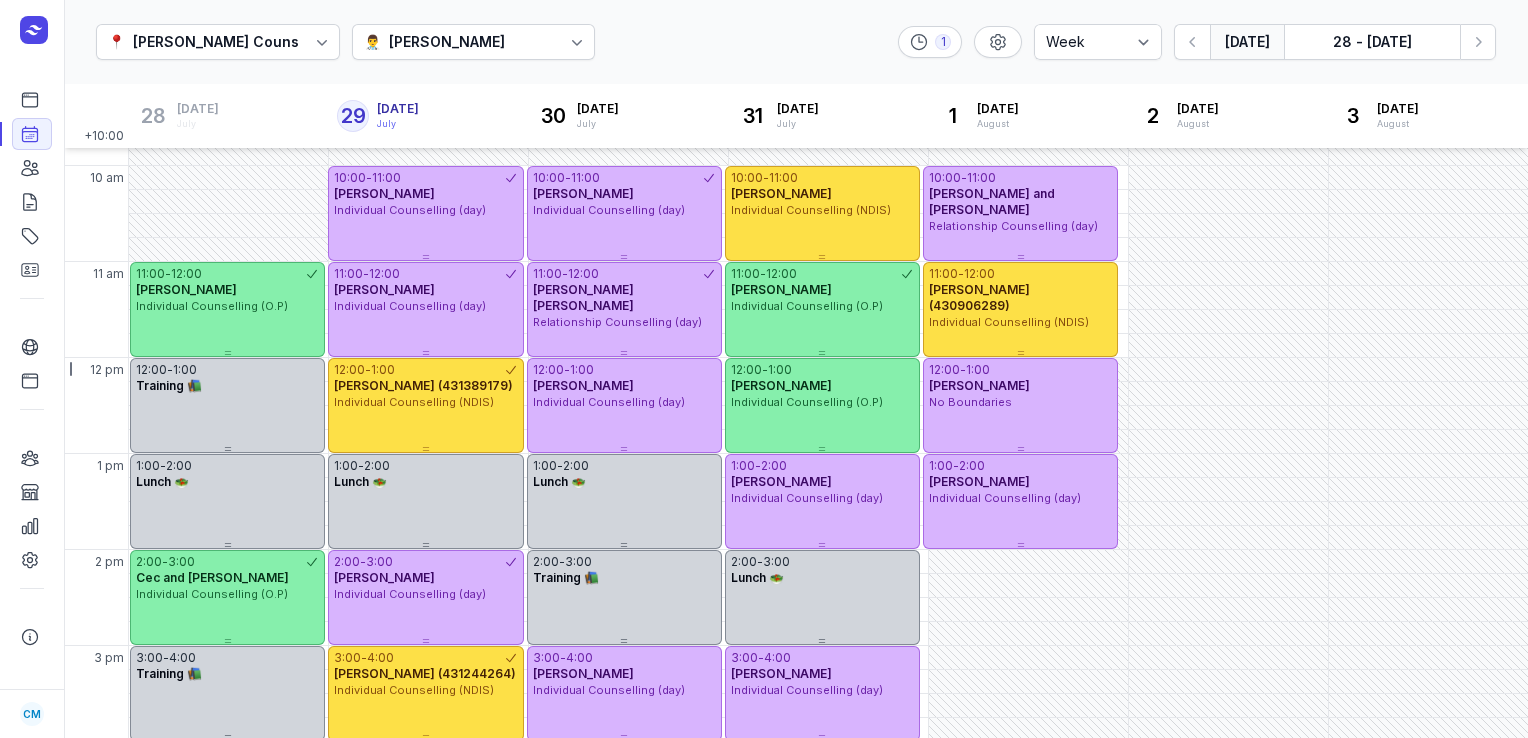 click on "[DATE]" at bounding box center (1247, 42) 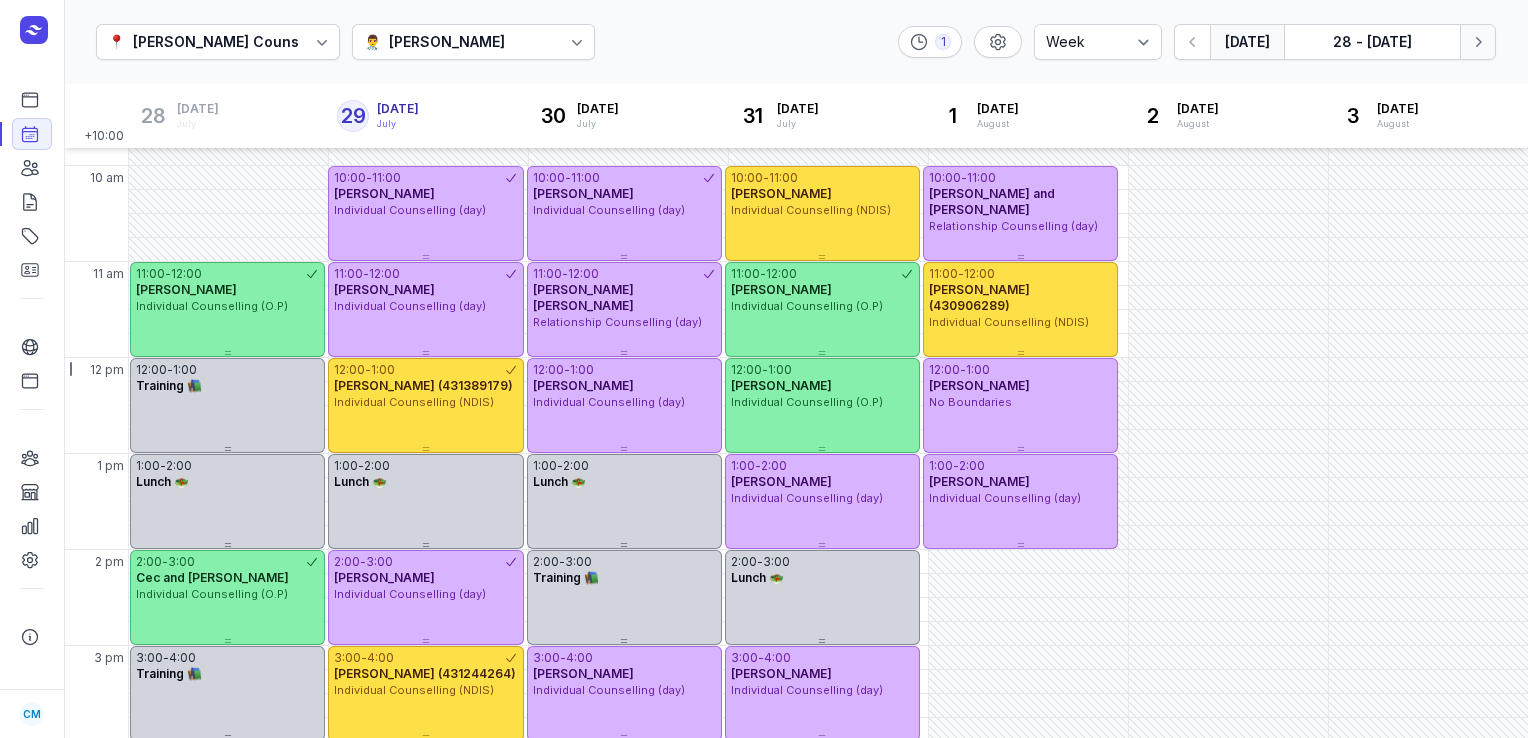 click 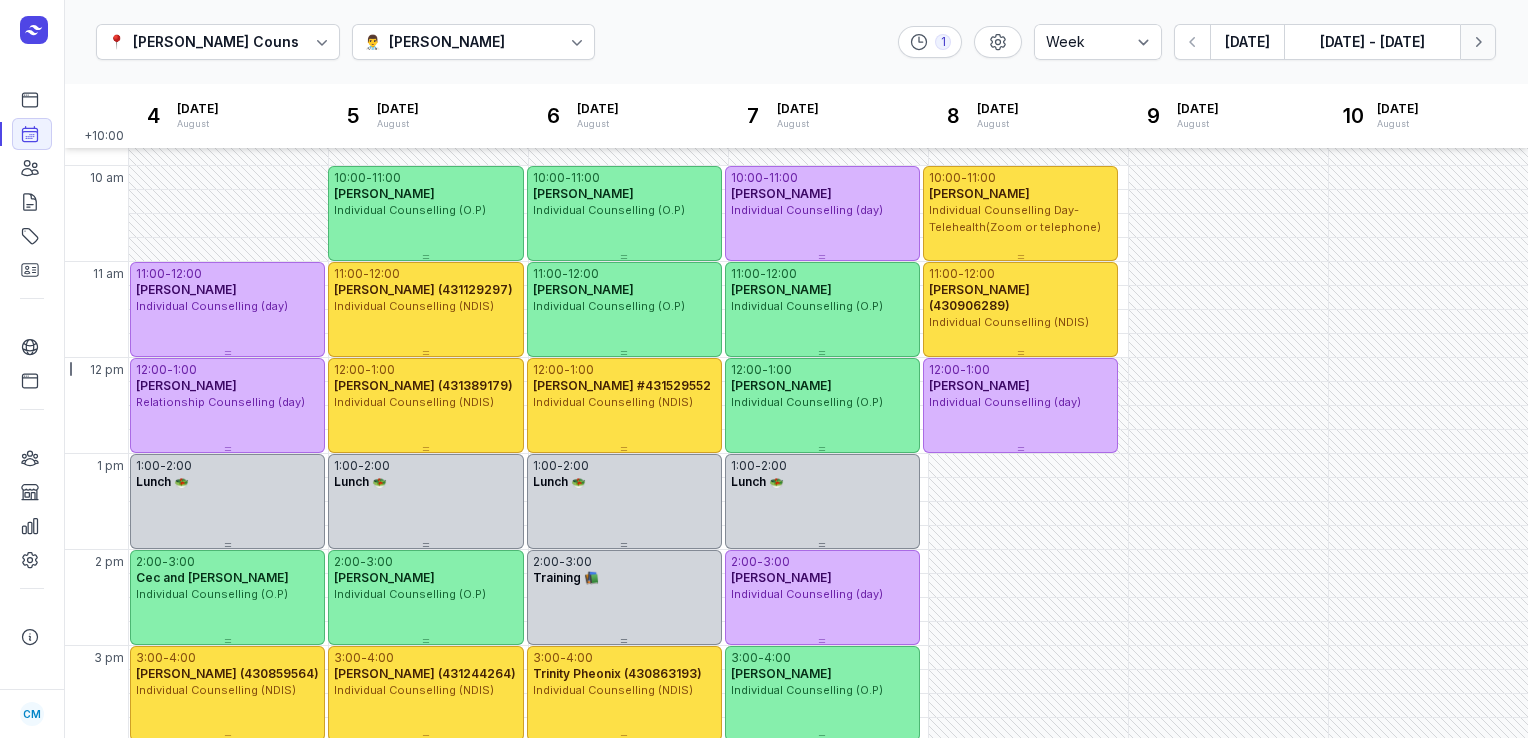 click 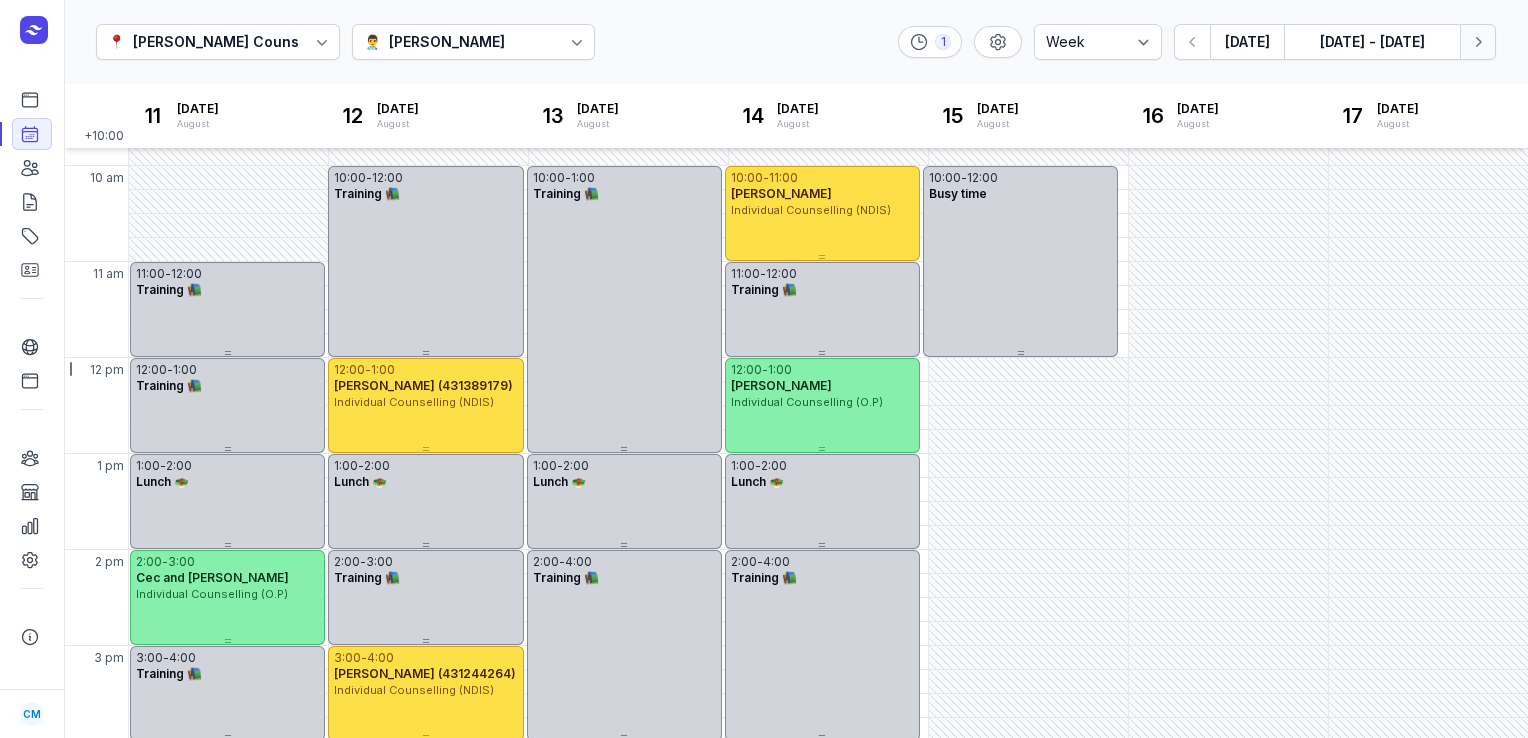 click 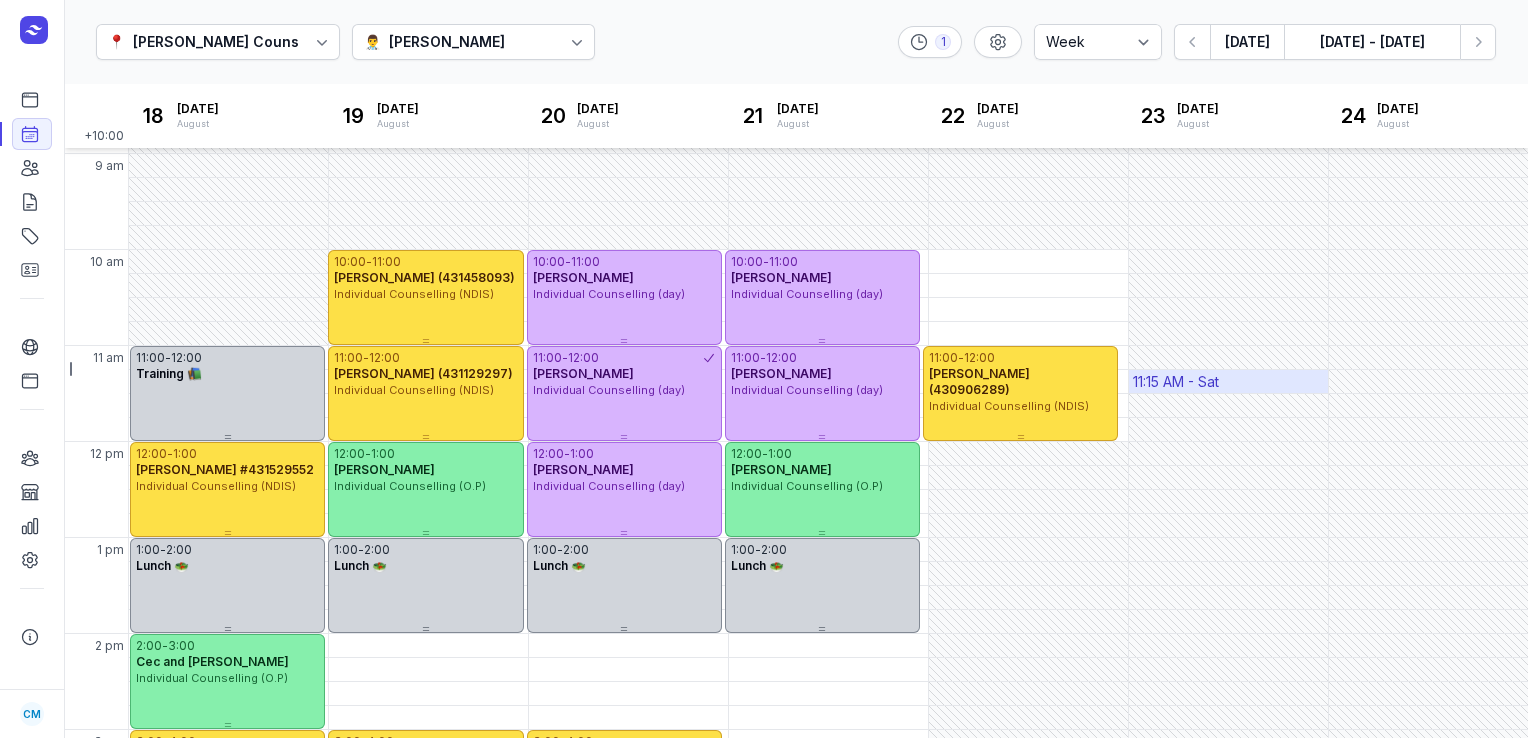 scroll, scrollTop: 72, scrollLeft: 0, axis: vertical 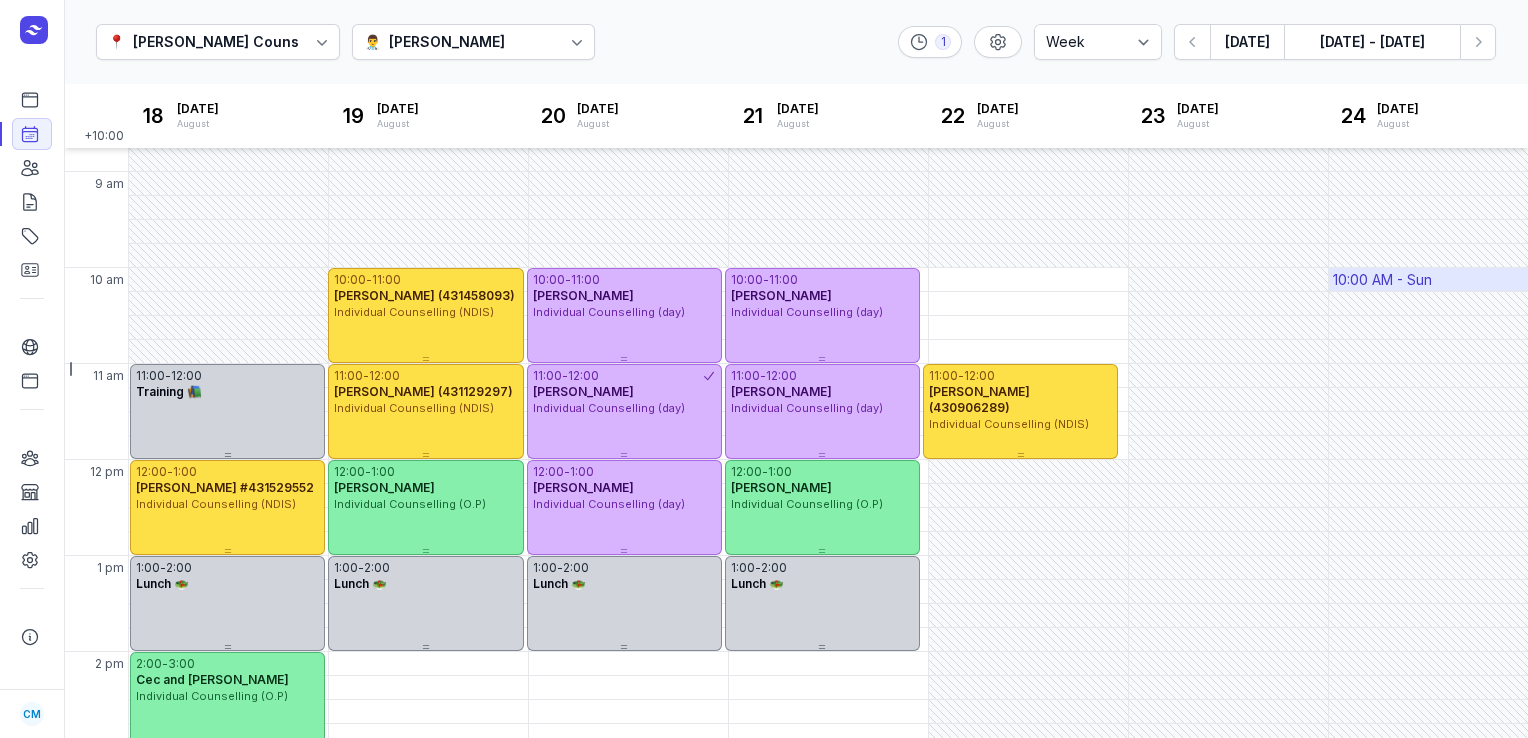 drag, startPoint x: 1457, startPoint y: 38, endPoint x: 1373, endPoint y: 275, distance: 251.44582 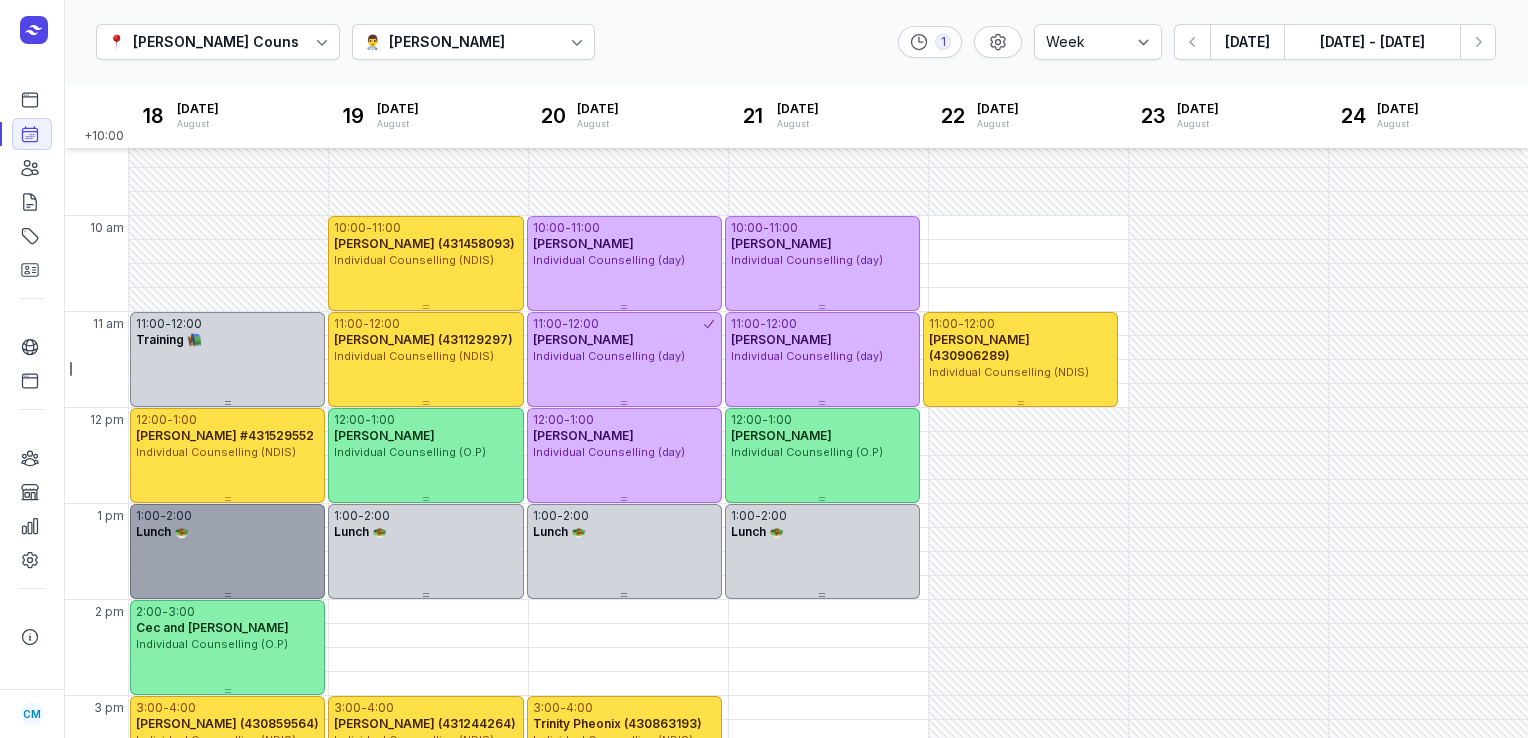 scroll, scrollTop: 120, scrollLeft: 0, axis: vertical 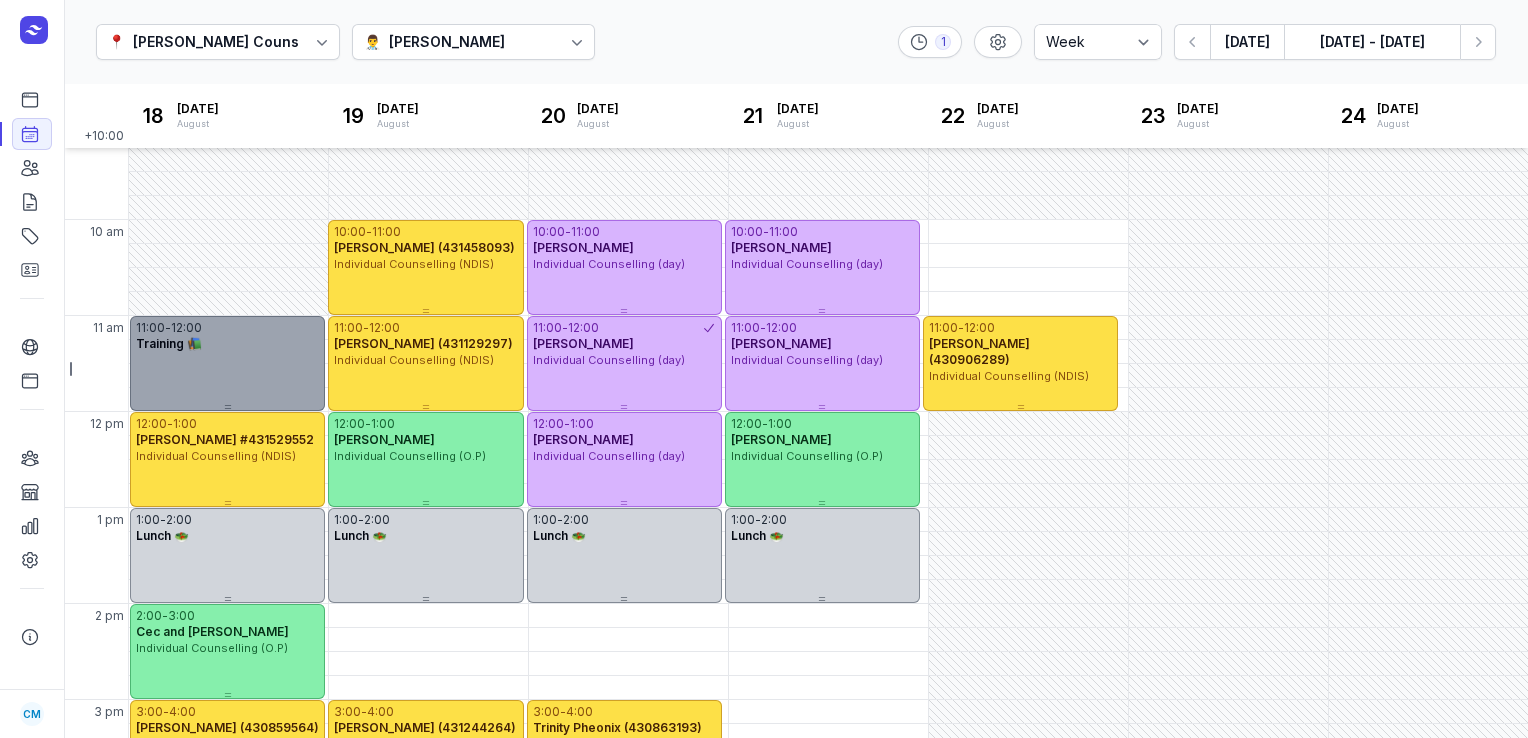 click on "11:00  -  12:00 Training 📚" at bounding box center [227, 363] 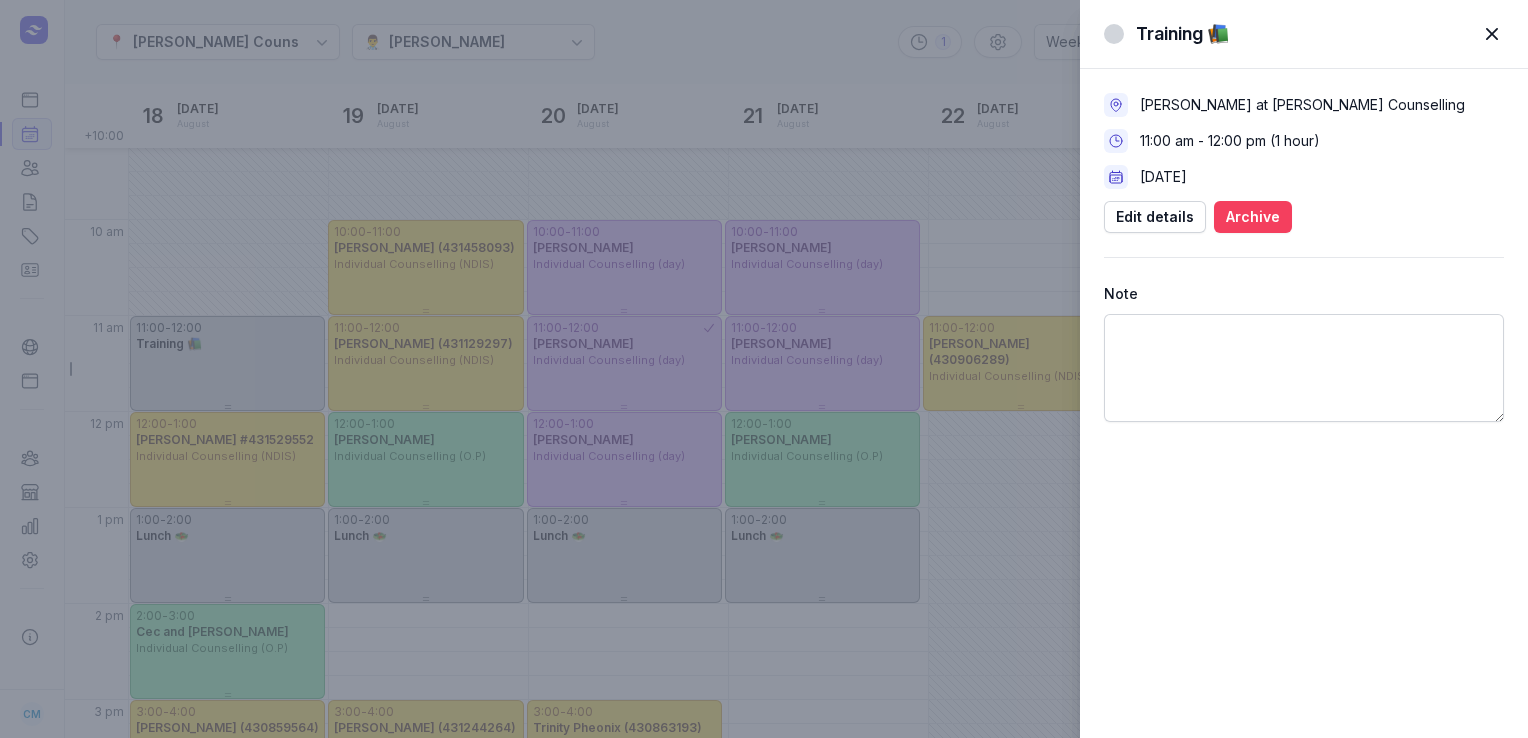 click on "Archive" at bounding box center [1253, 217] 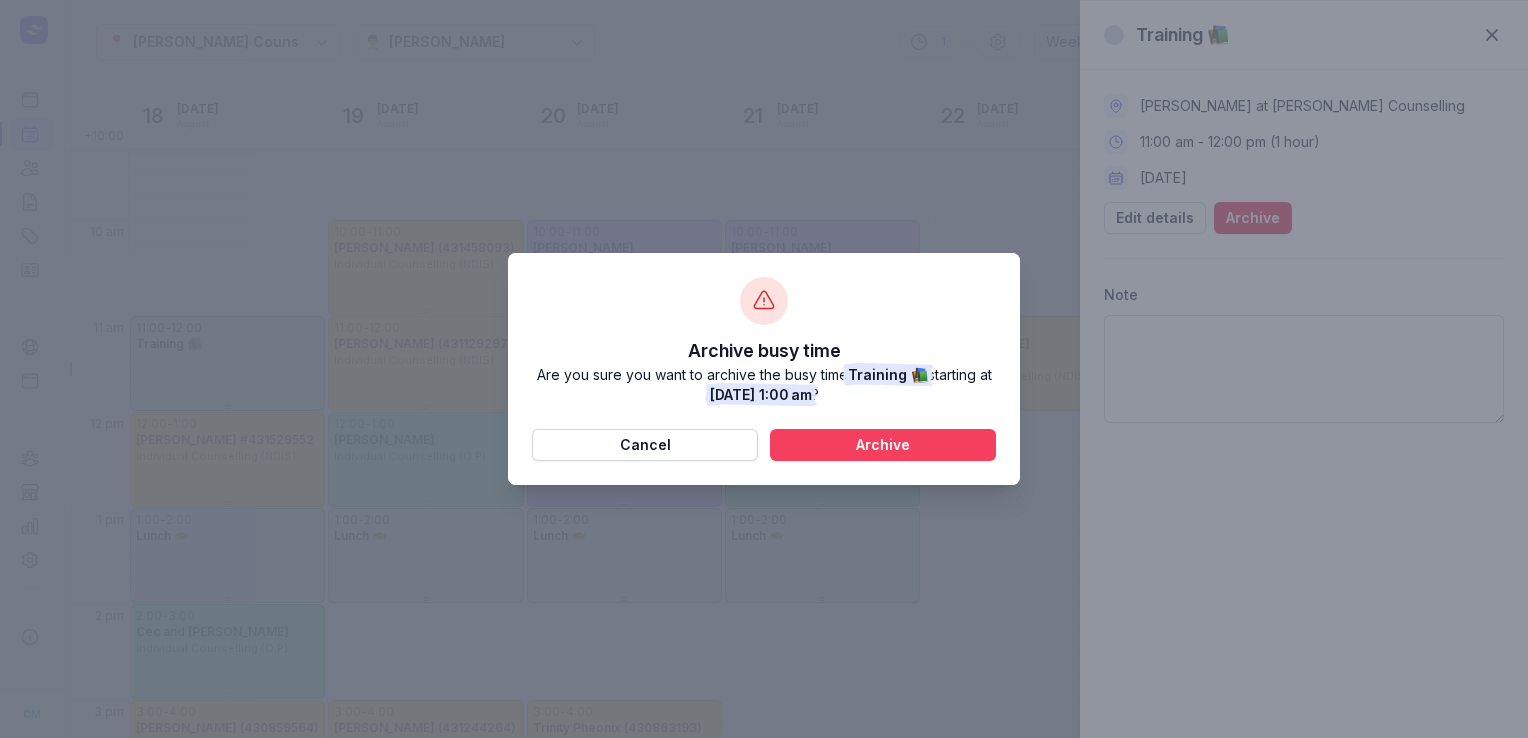 click on "Archive" at bounding box center (883, 445) 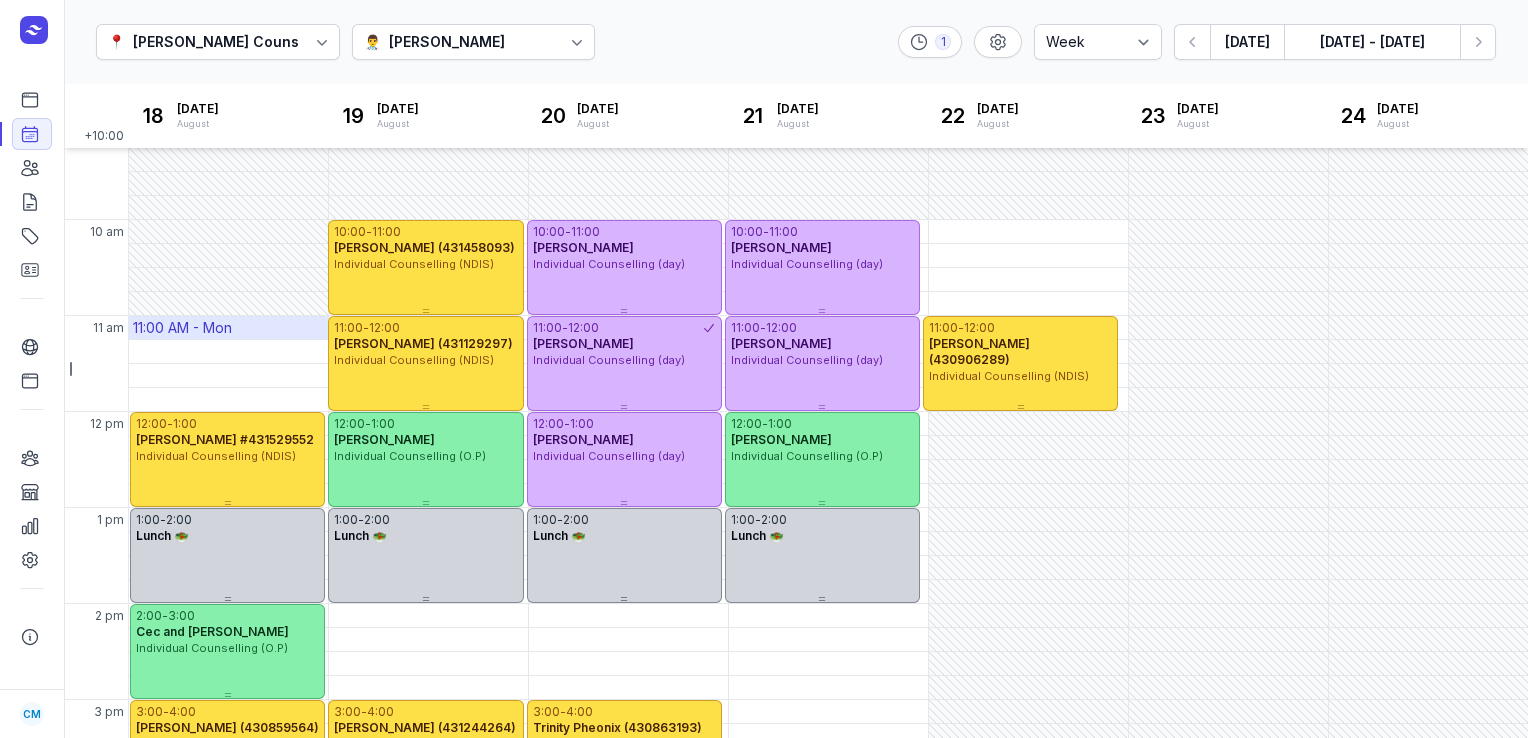 click on "11:00 AM - Mon" at bounding box center (182, 328) 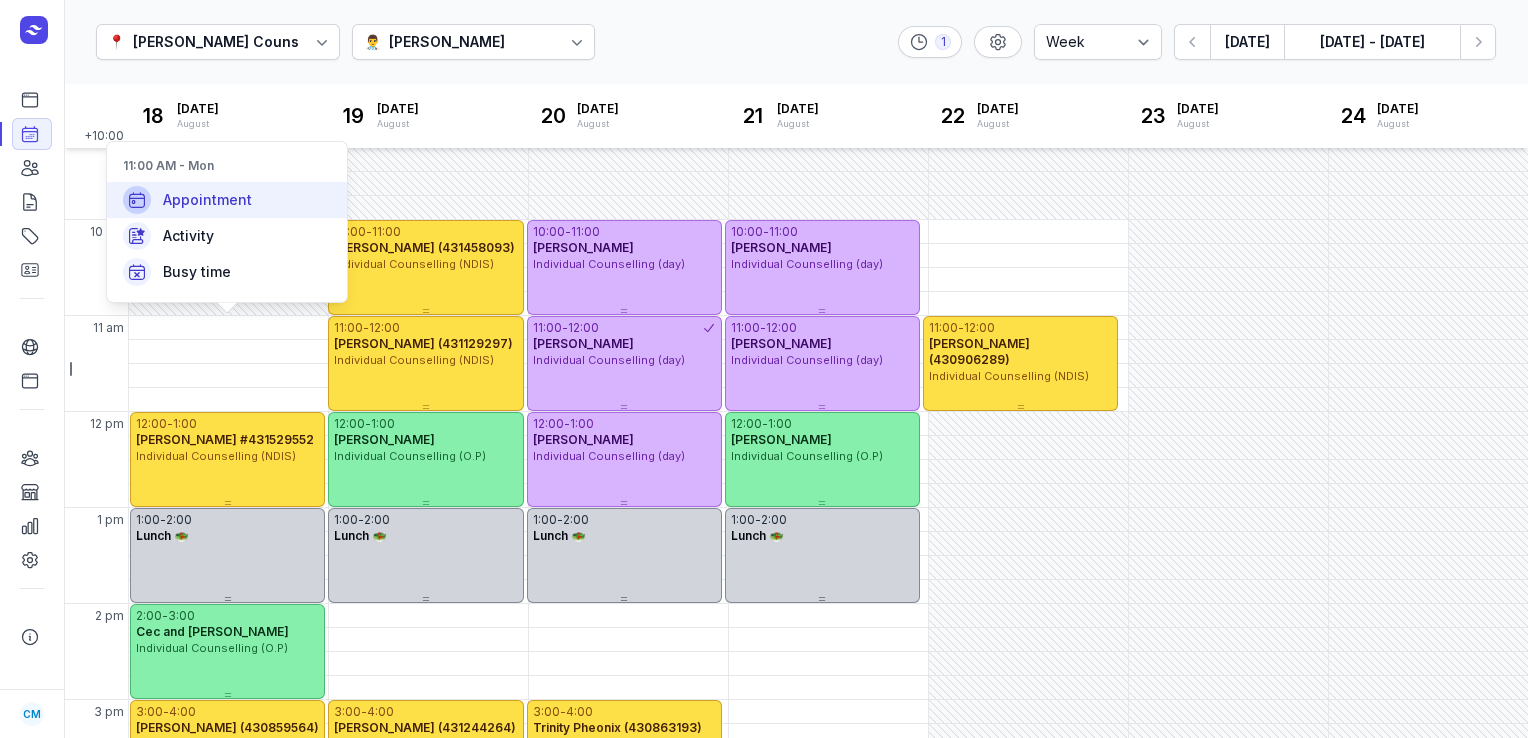 click on "Appointment" at bounding box center [207, 200] 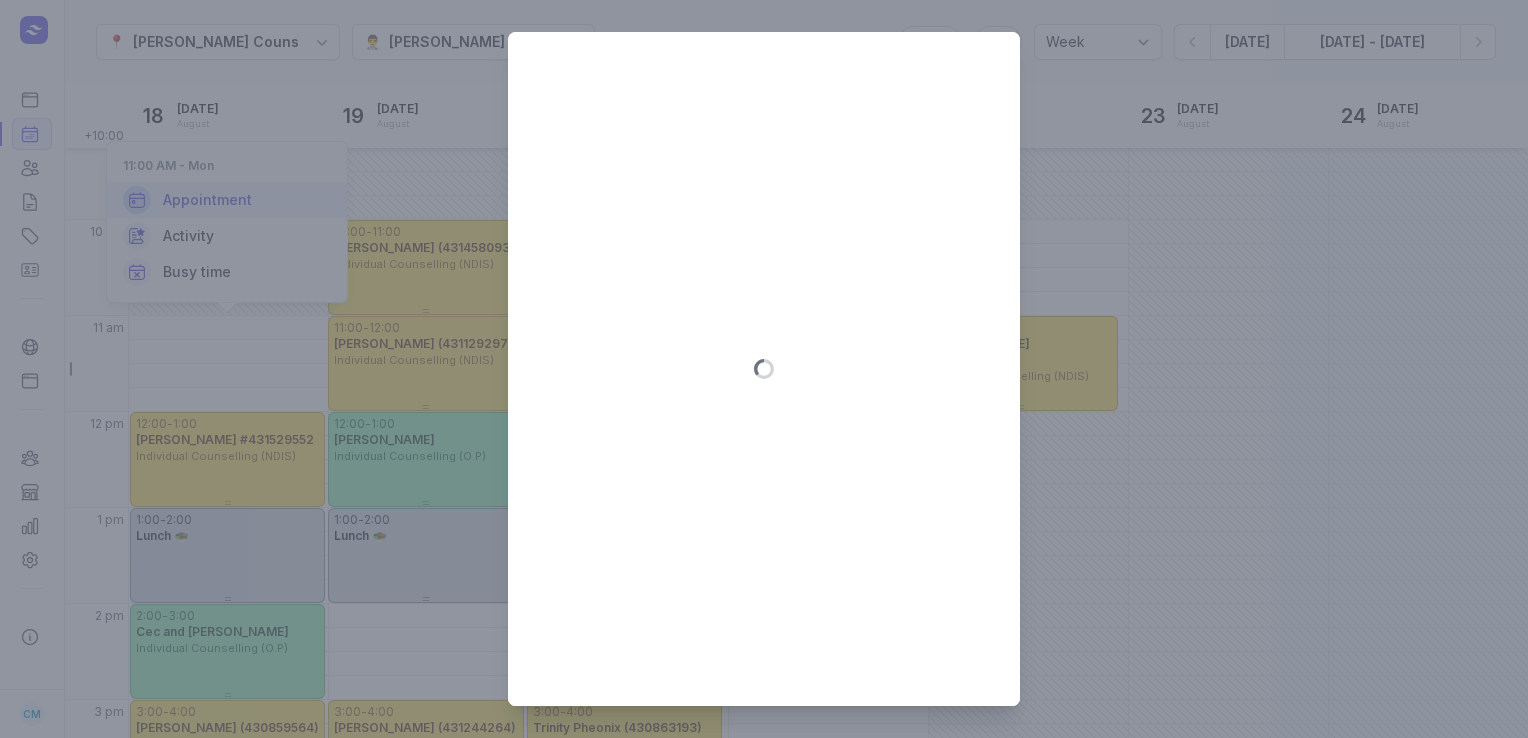 type on "[DATE]" 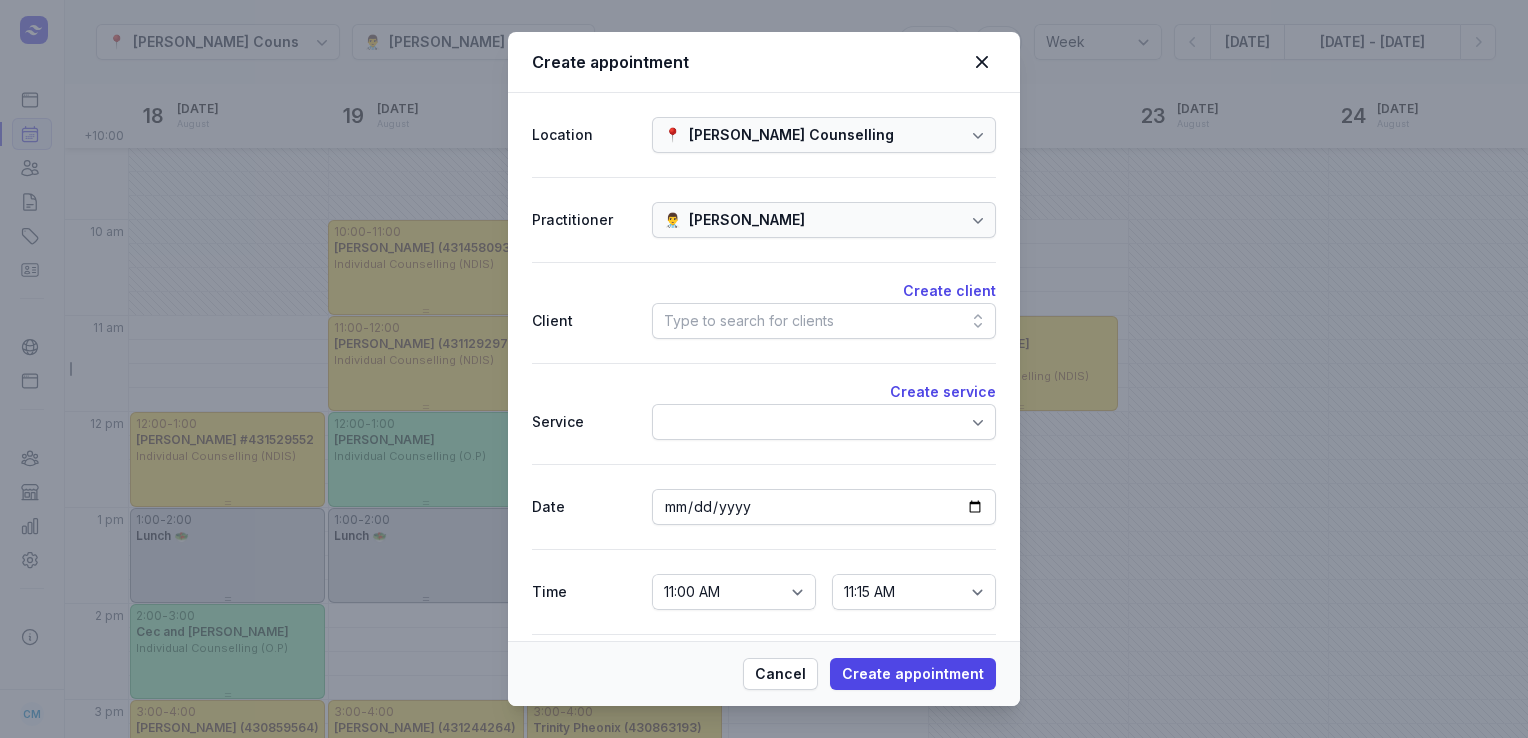 click on "Type to search for clients" at bounding box center (824, 321) 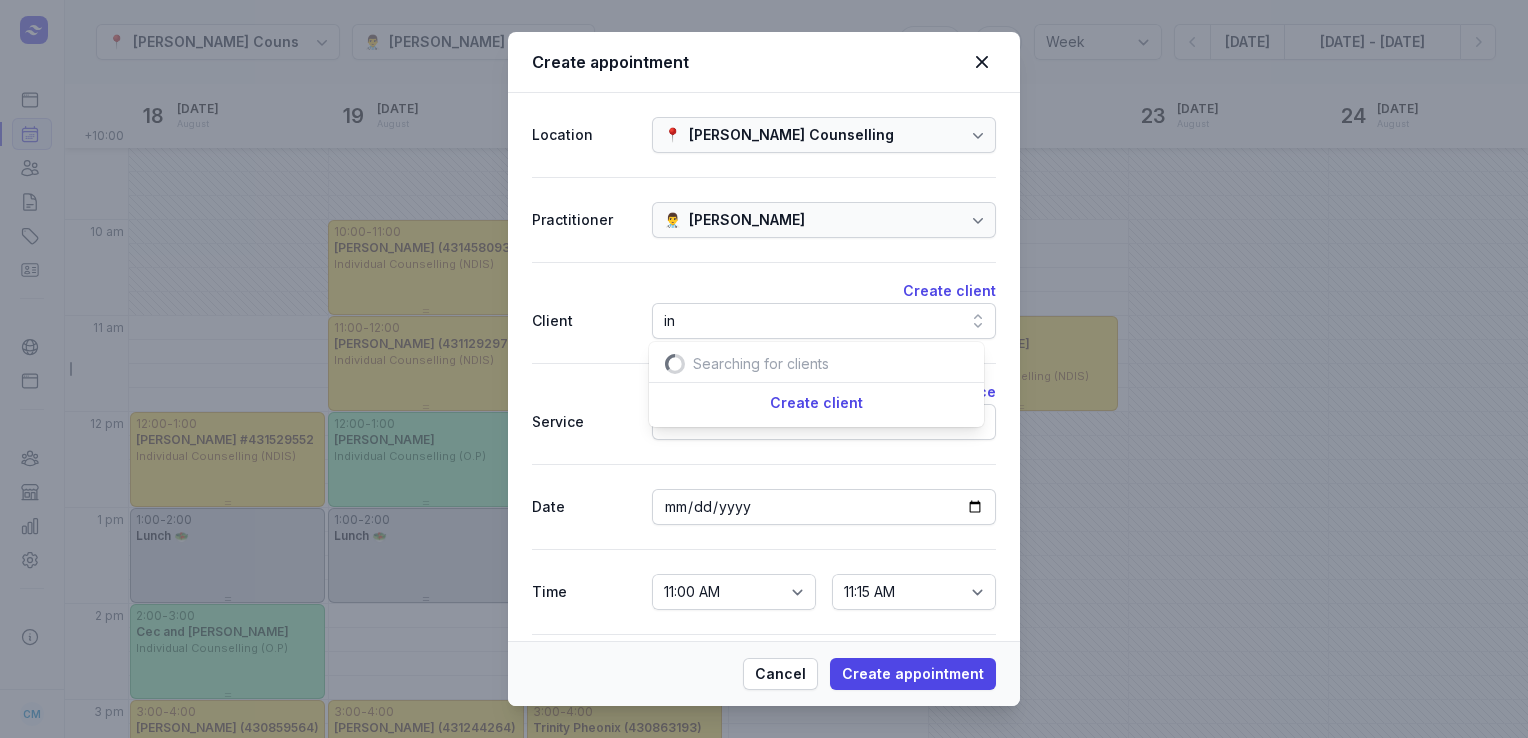 scroll, scrollTop: 0, scrollLeft: 21, axis: horizontal 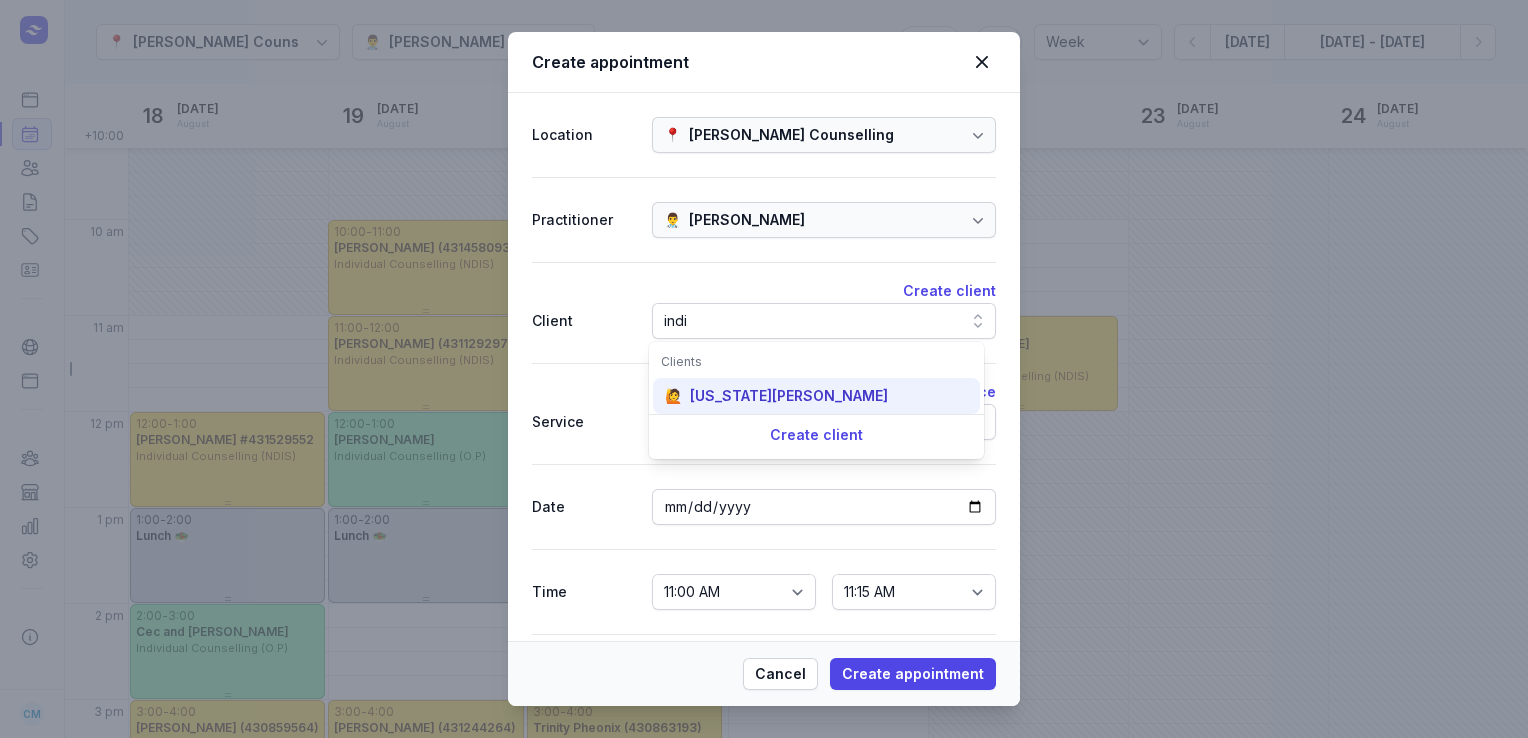 type on "indi" 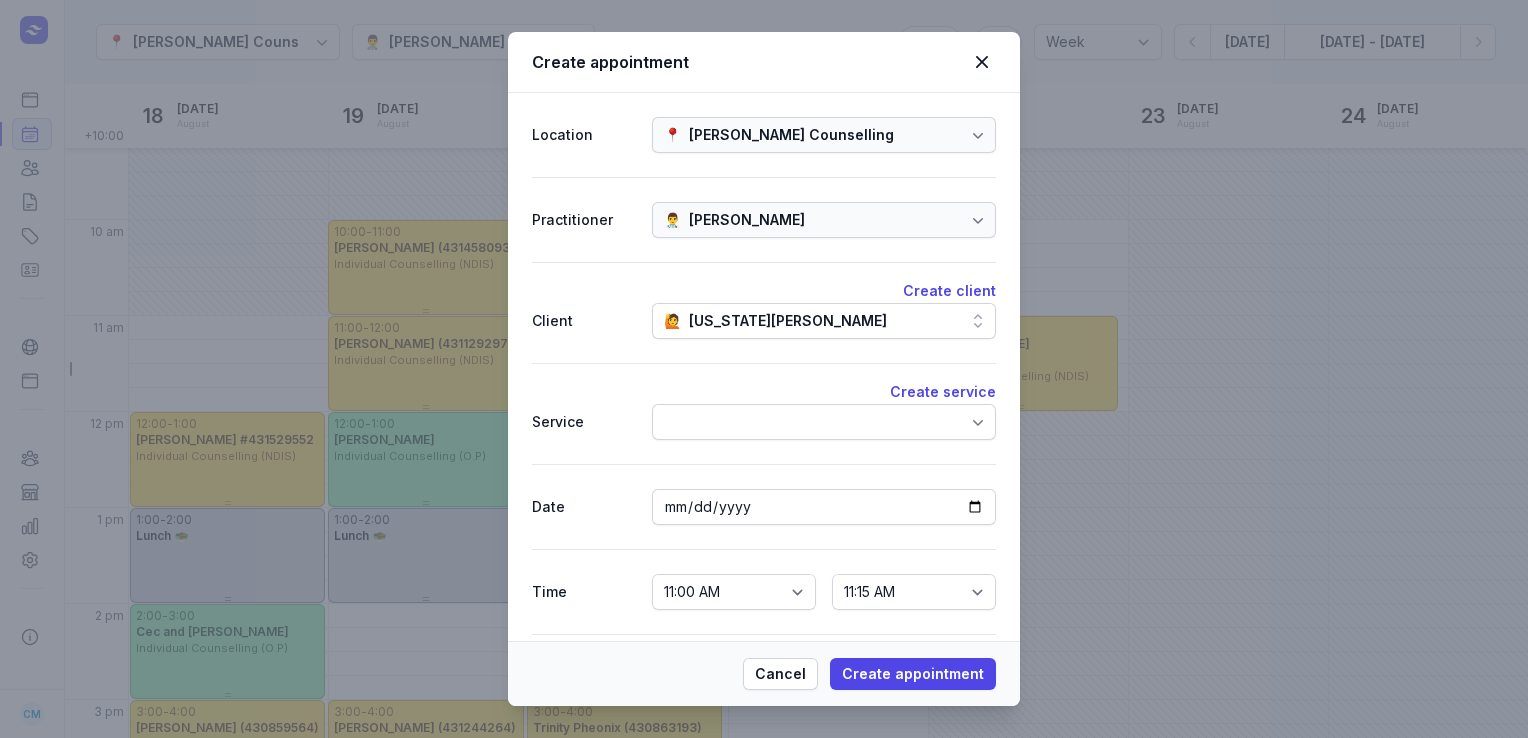 click at bounding box center (824, 422) 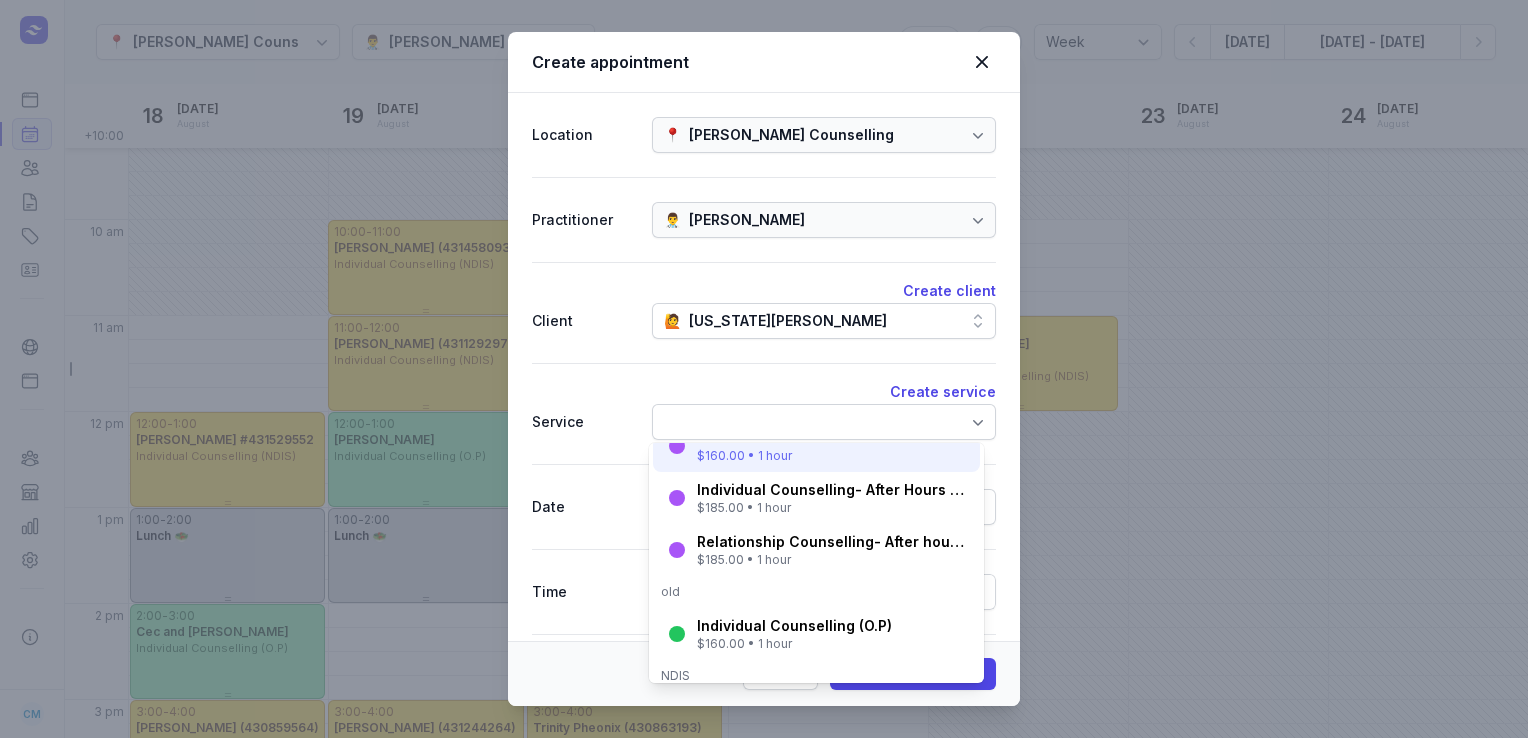 scroll, scrollTop: 238, scrollLeft: 0, axis: vertical 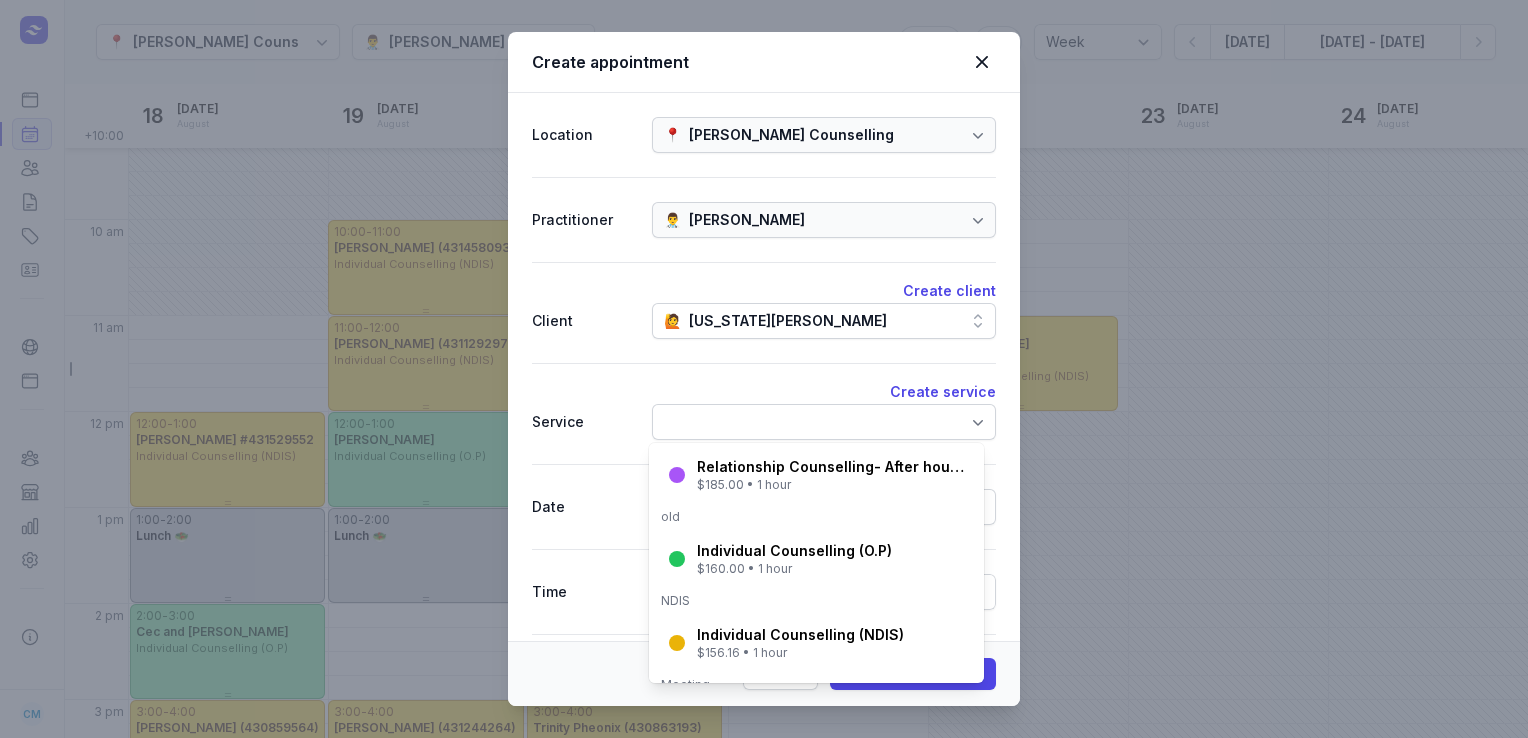 click on "Consultations Individual Counselling (day) $175.00 • 1 hour Relationship Counselling (day) $175.00 • 1 hour No Boundaries $160.00 • 1 hour Individual  Counselling- After Hours (after 5pm) $185.00 • 1 hour Relationship Counselling- After hours (after 5pm) $185.00 • 1 hour old Individual Counselling (O.P) $160.00 • 1 hour NDIS Individual Counselling (NDIS) $156.16 • 1 hour Meeting Meeting $0.01 • 1 hour Telehealth (Zoom or telephone) Individual Counselling Day- Telehealth(Zoom or telephone) $175.00 • 1 hour Individual Counselling (After hours 5pm-8pm/[DATE])- Telehealth(Zoom or telephone) $185.00 • 1 hour Relationship Counselling After hours (after 5pm)- Zoom or Telephone $185.00 • 1 hour Relationship Counselling (day)-Zoom or Telephone $175.00 • 1 hour  Create service" 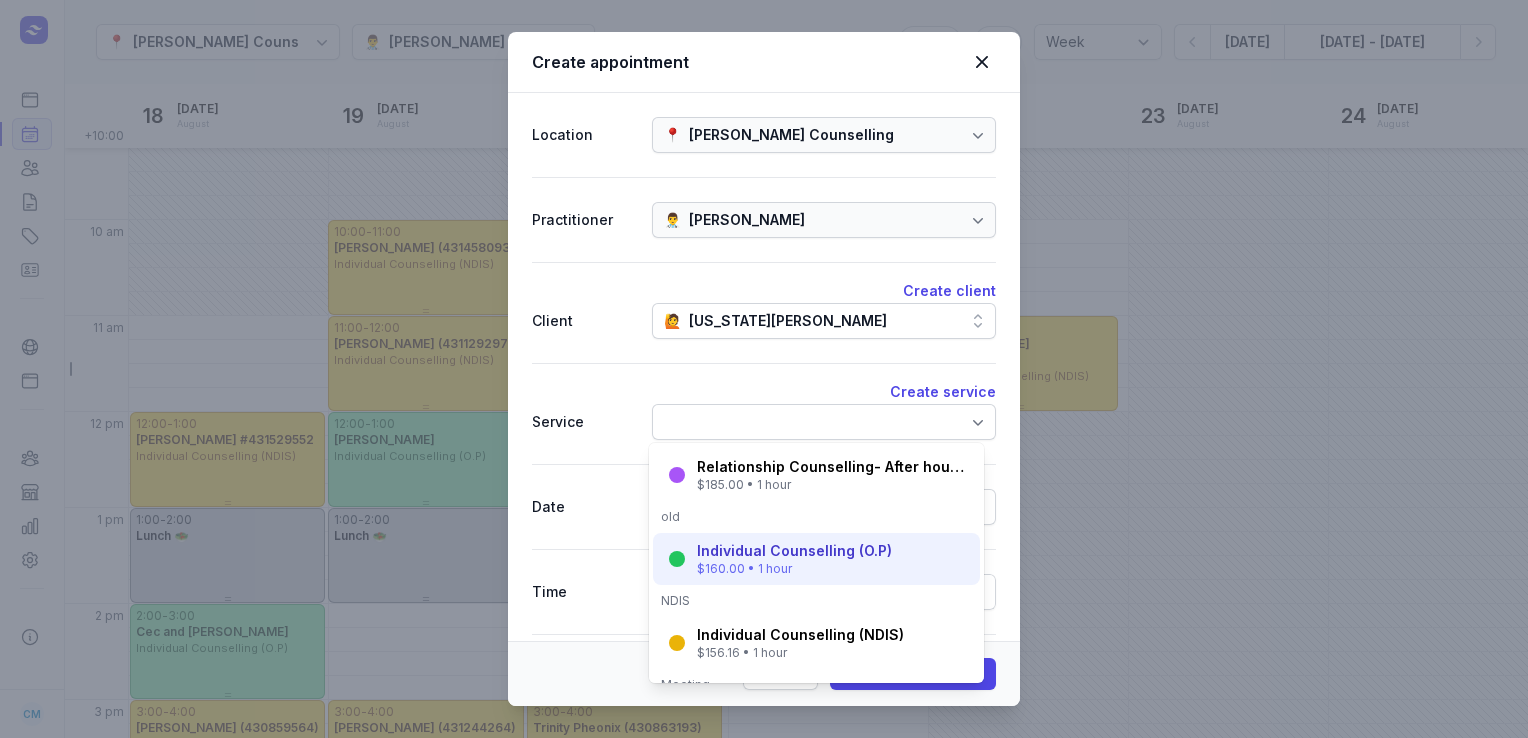 click on "Individual Counselling (O.P) $160.00 • 1 hour" 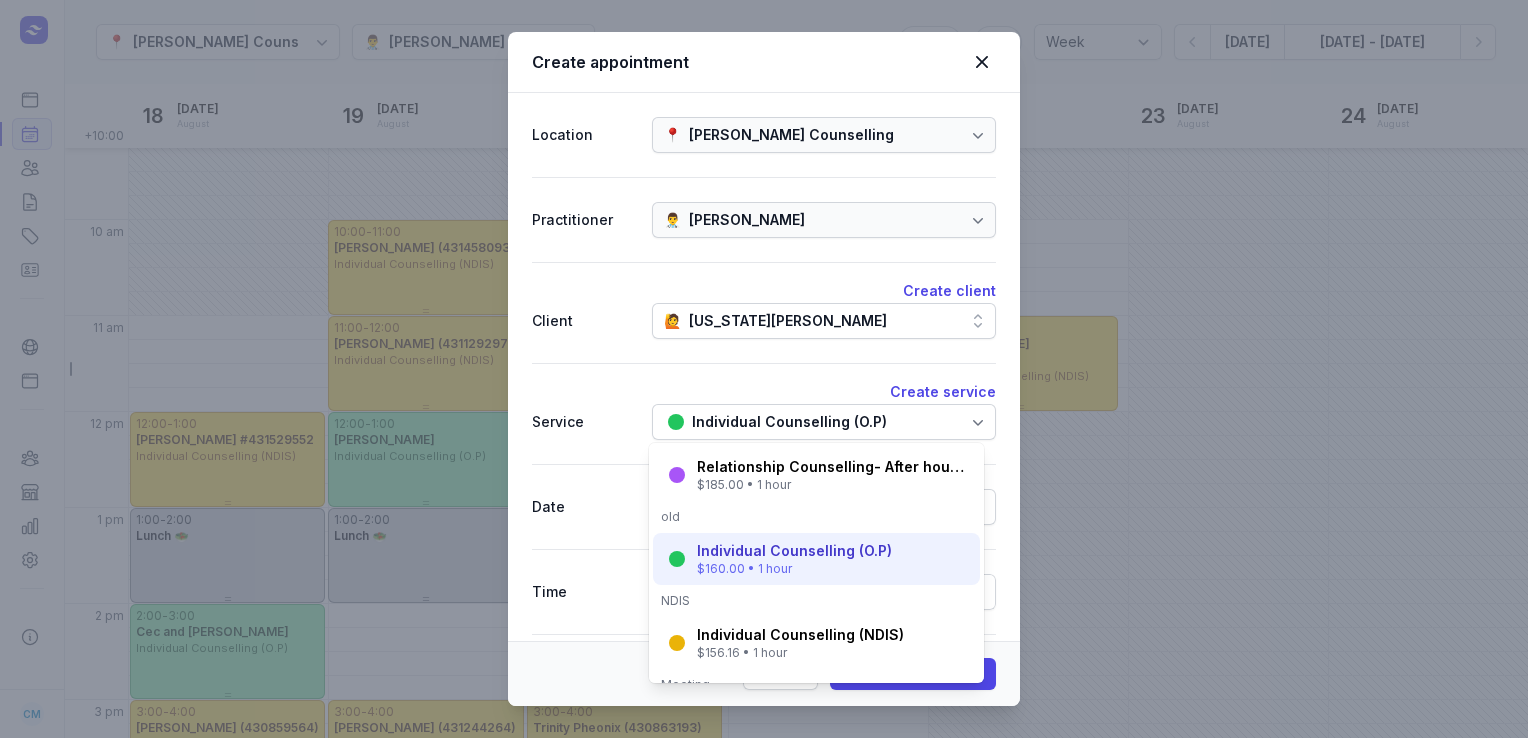 select on "12:00" 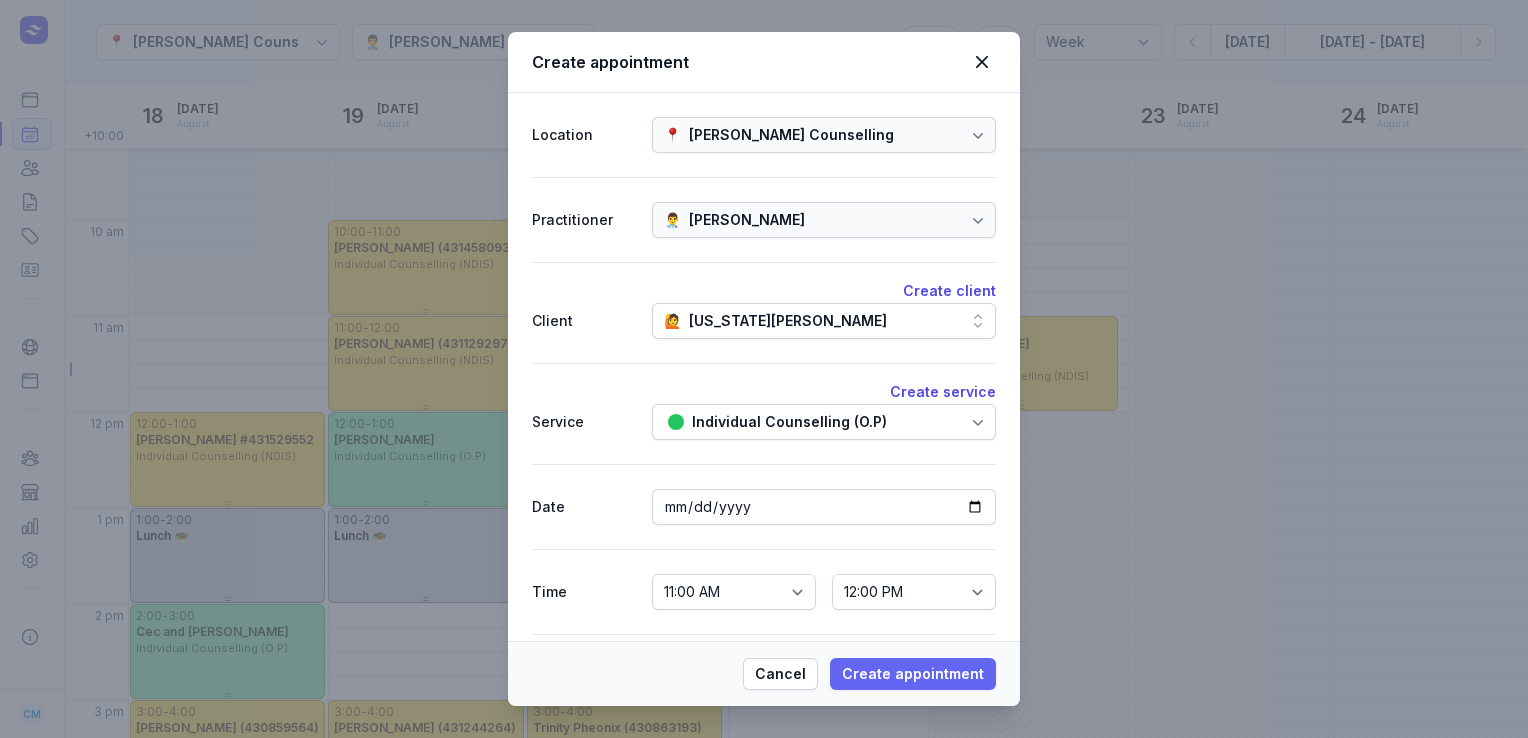click on "Create appointment" at bounding box center (913, 674) 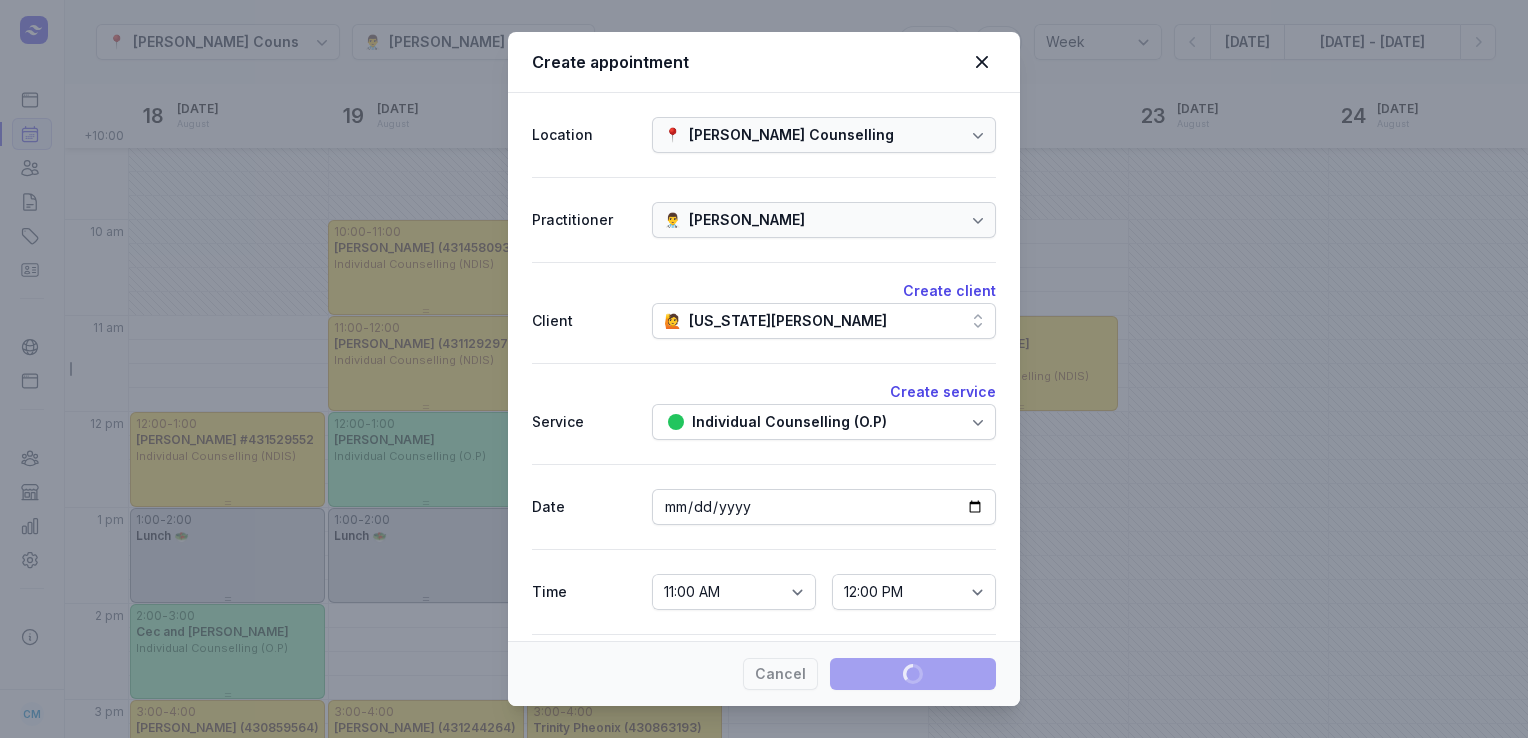 type 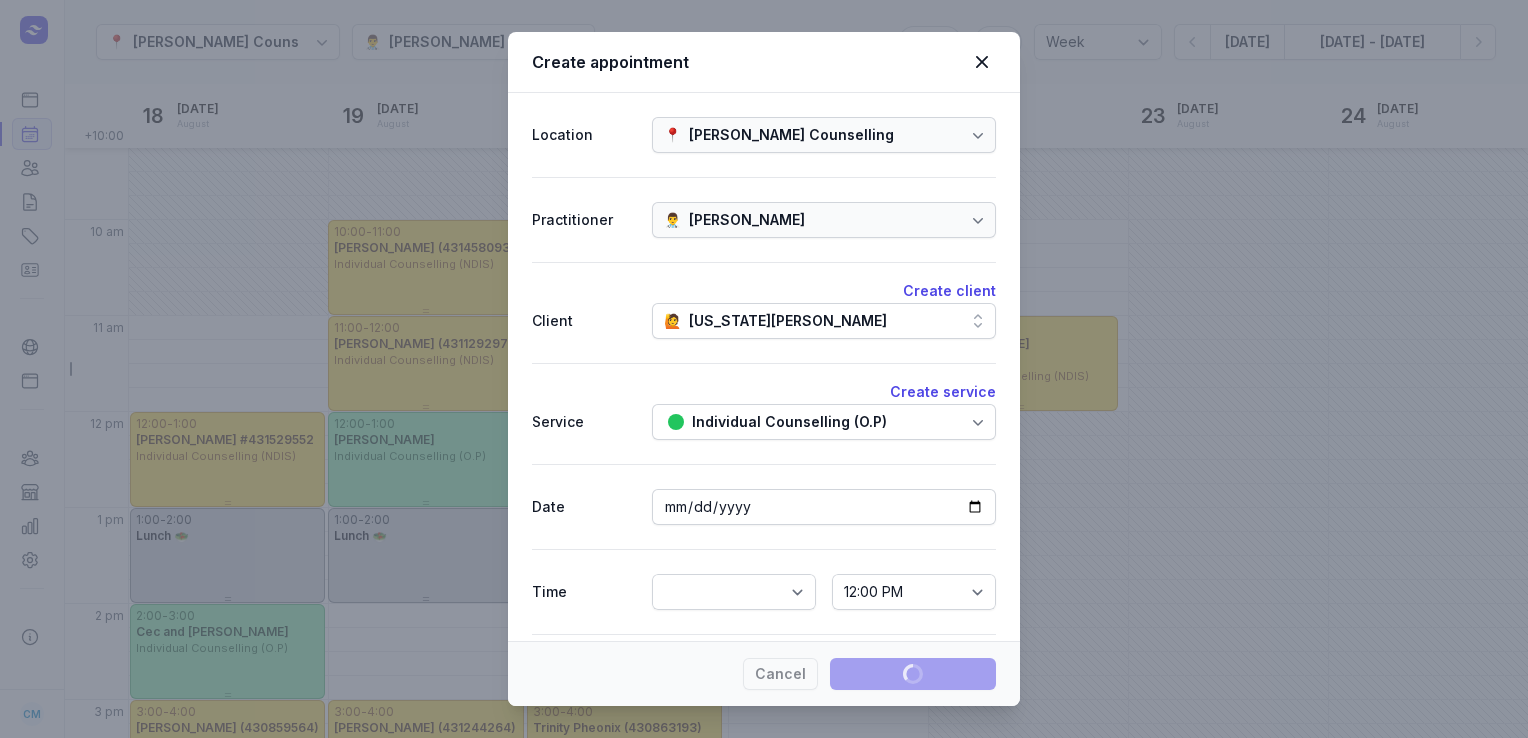 select 